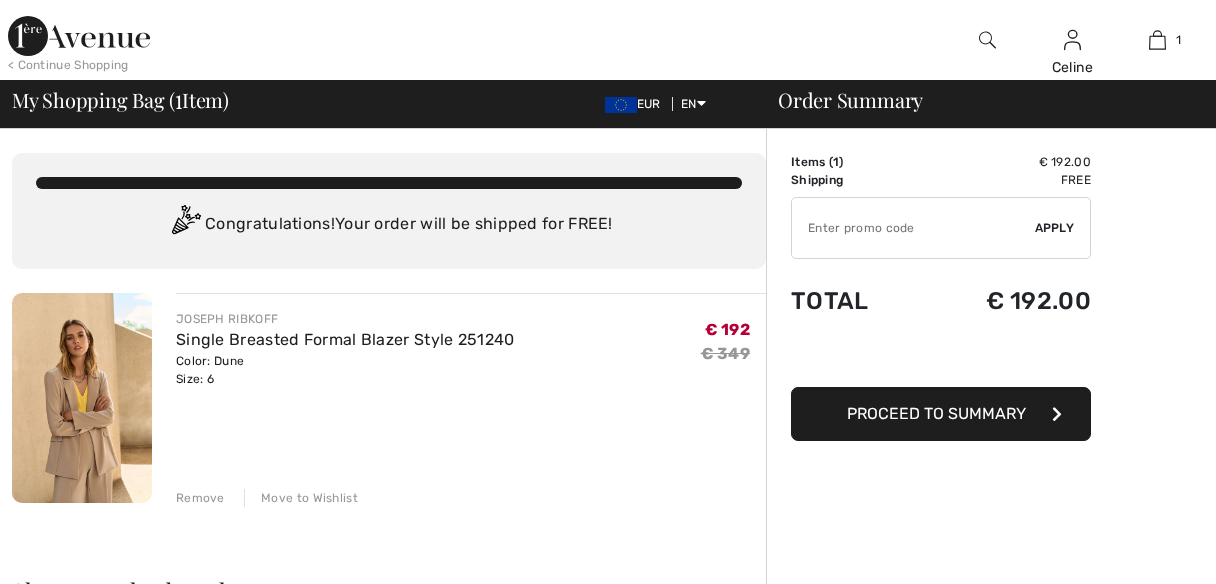 scroll, scrollTop: 0, scrollLeft: 0, axis: both 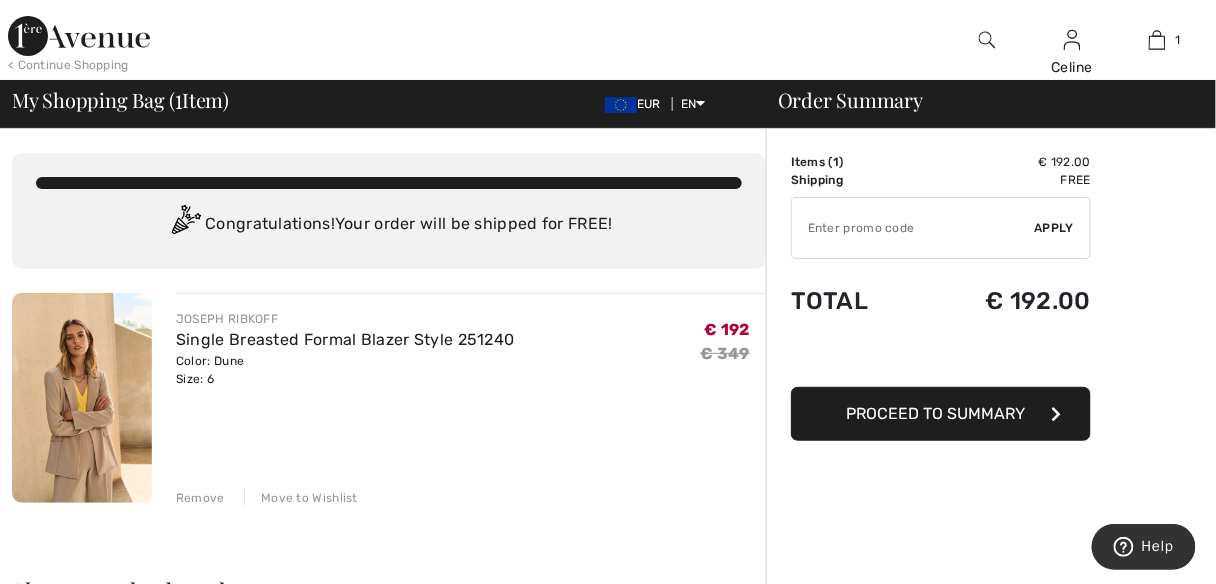 click on "Proceed to Summary" at bounding box center [936, 413] 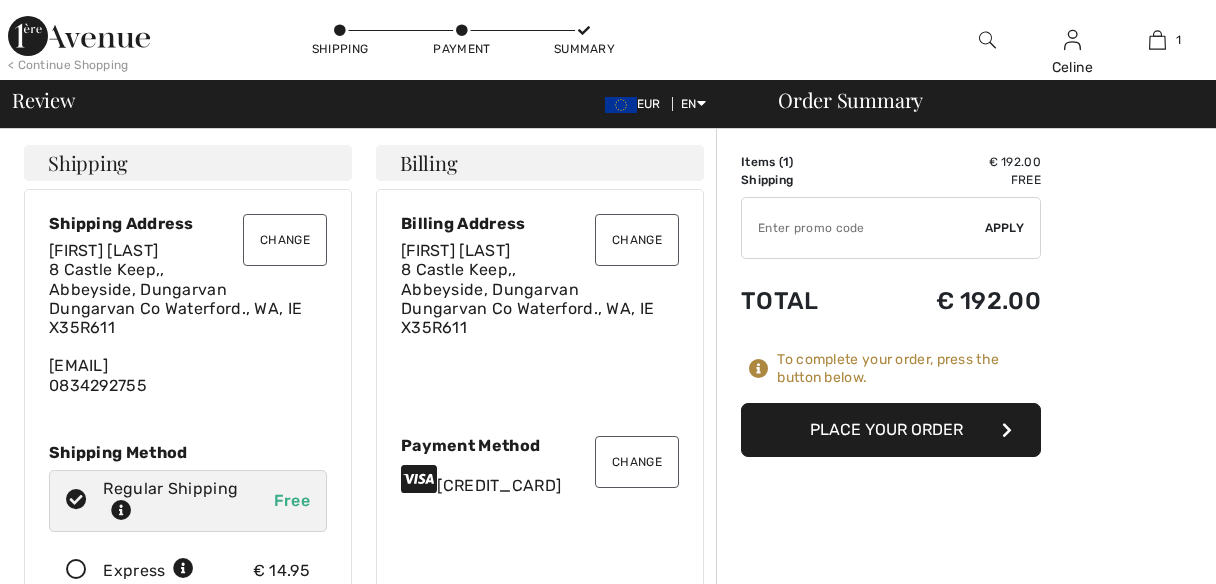 scroll, scrollTop: 0, scrollLeft: 0, axis: both 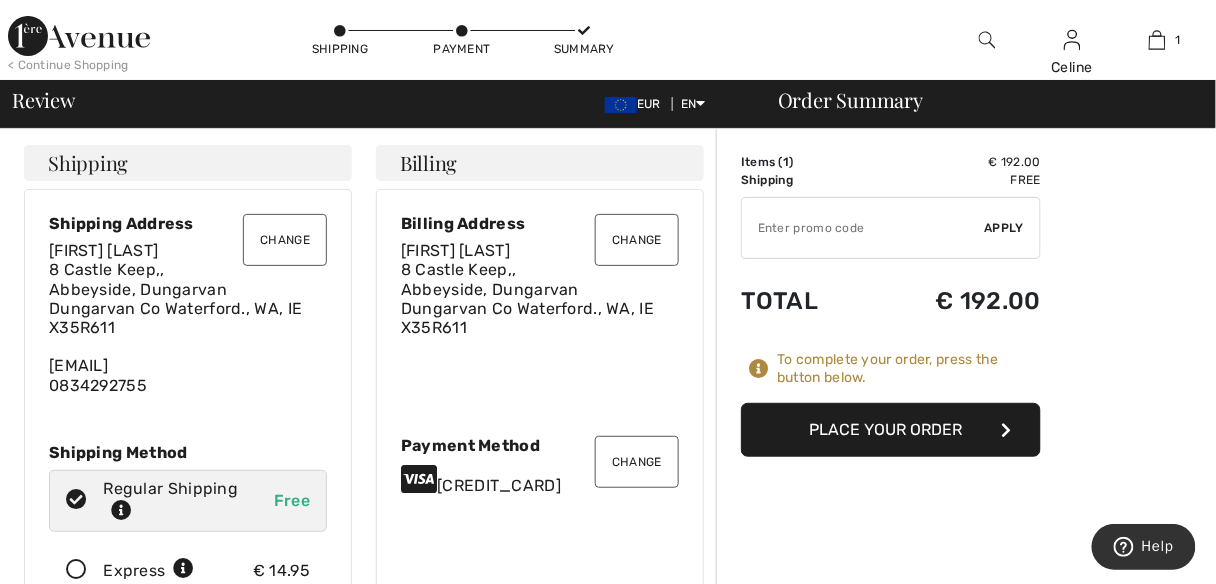 click on "Change" at bounding box center (637, 462) 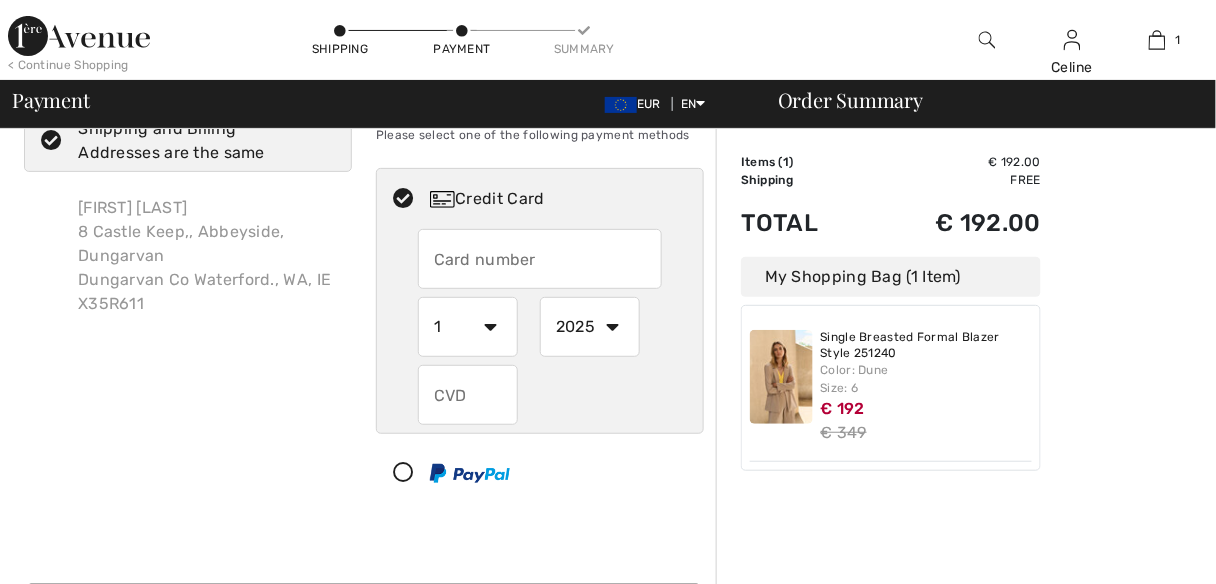 scroll, scrollTop: 0, scrollLeft: 0, axis: both 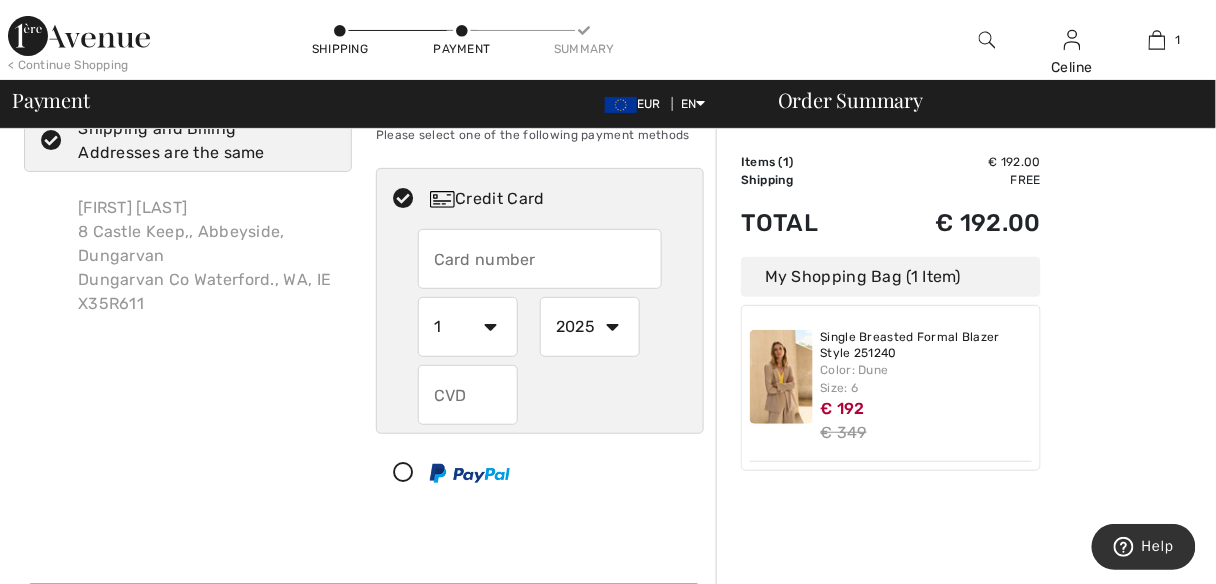 click at bounding box center [540, 259] 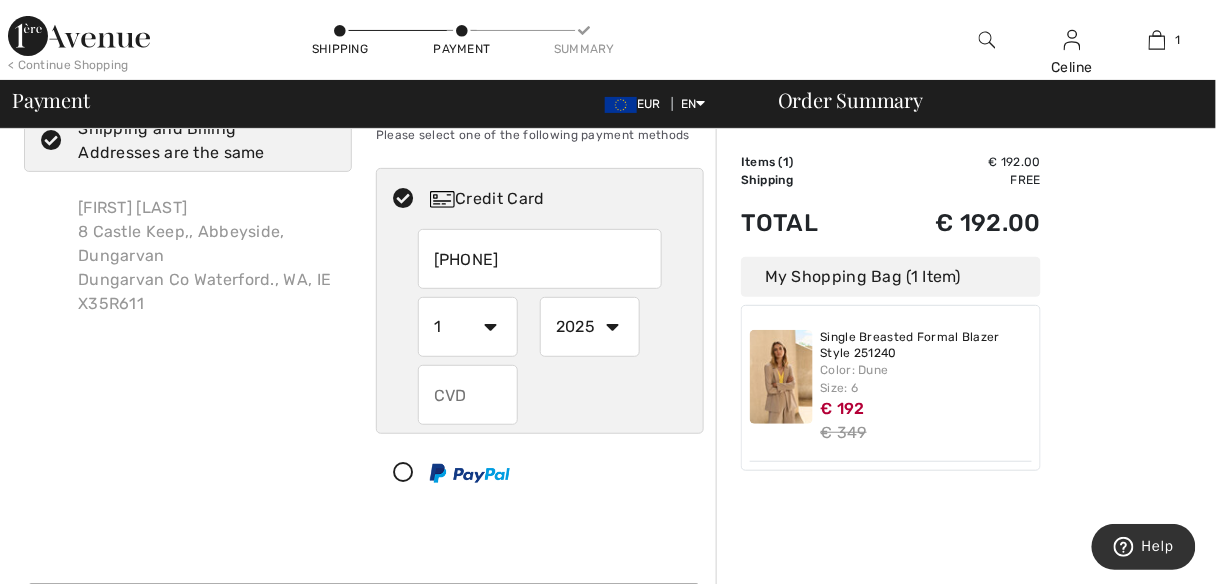 type on "[PHONE]" 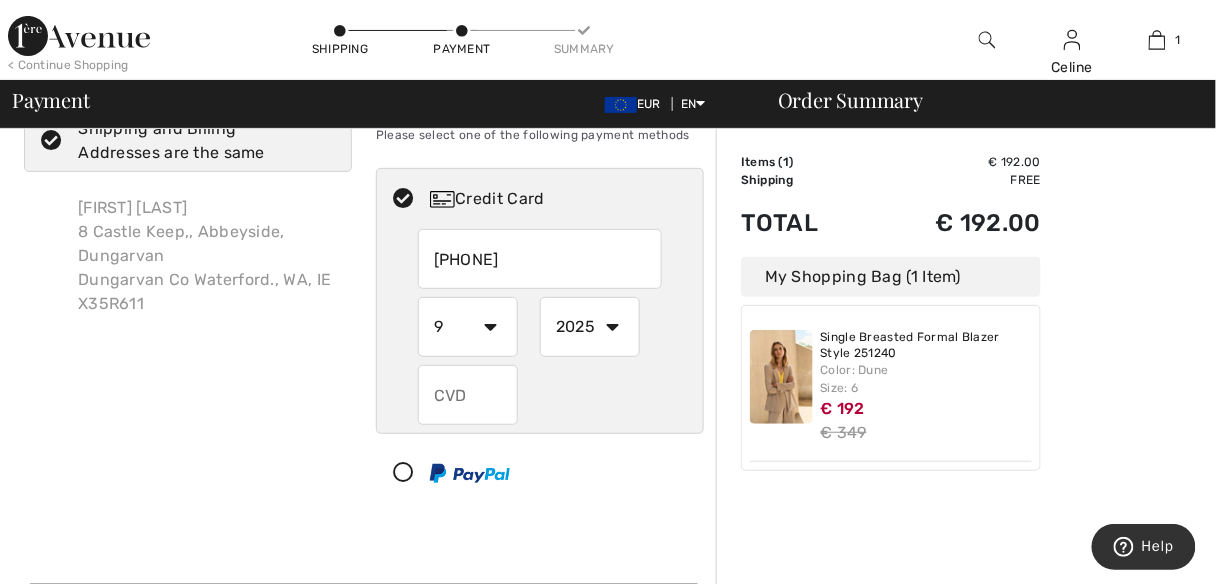 click on "1
2
3
4
5
6
7
8
9
10
11
12" at bounding box center (468, 327) 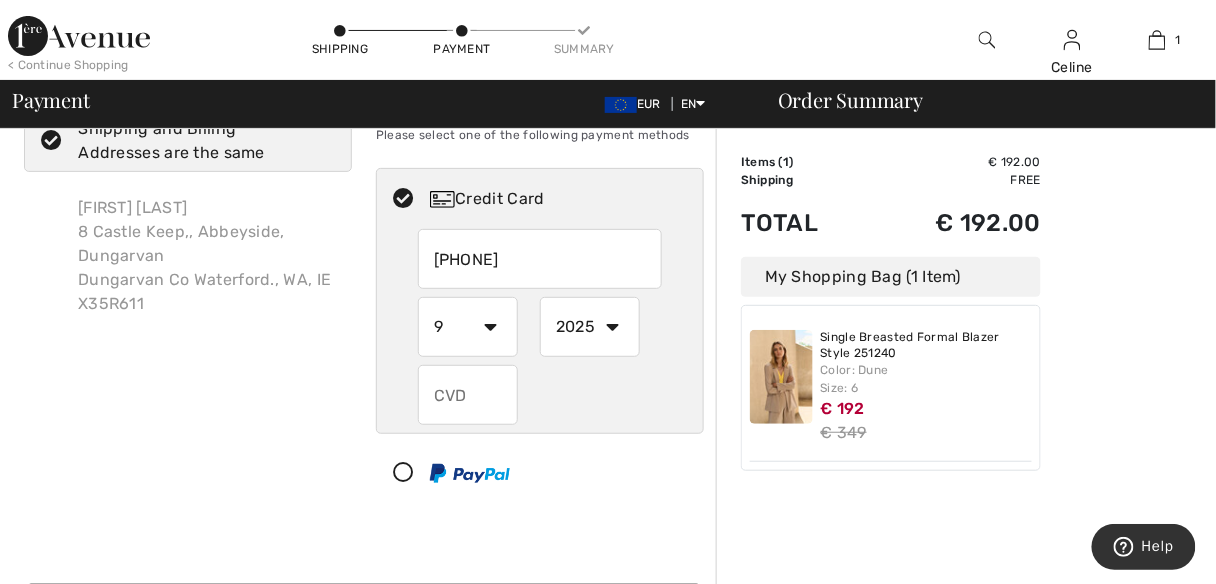 click on "2025
2026
2027
2028
2029
2030
2031
2032
2033
2034
2035" at bounding box center (590, 327) 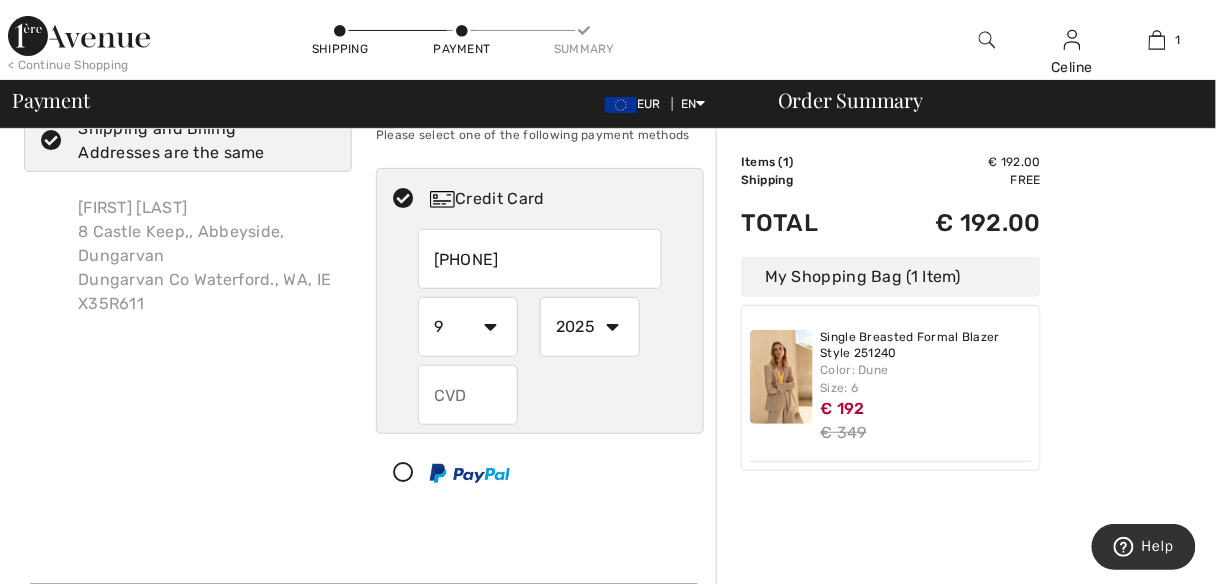 select on "2028" 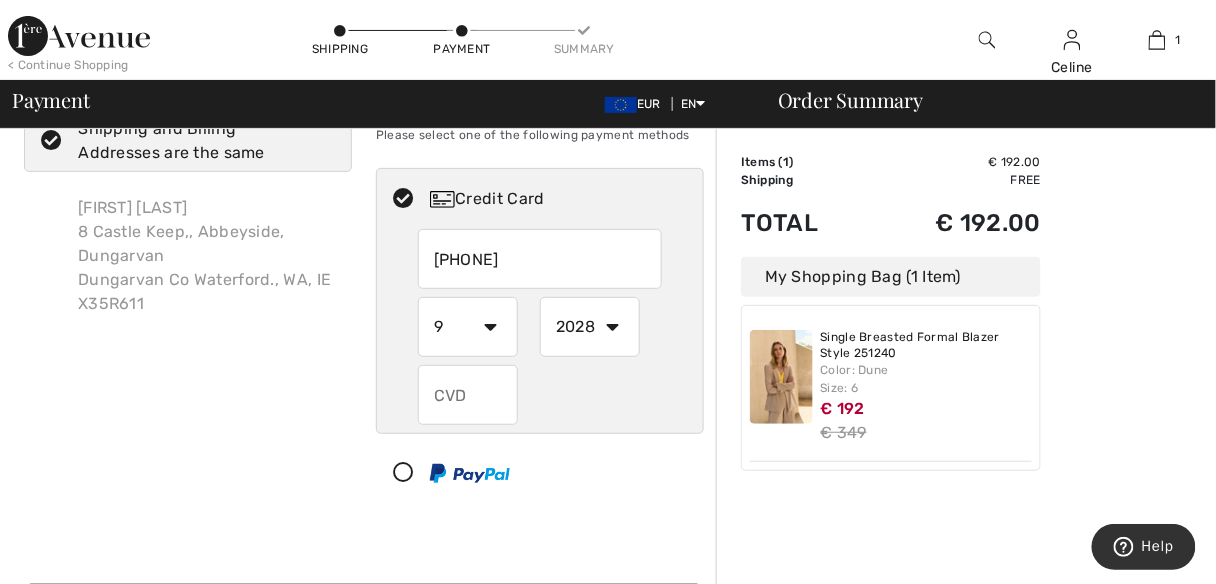 click on "2025
2026
2027
2028
2029
2030
2031
2032
2033
2034
2035" at bounding box center [590, 327] 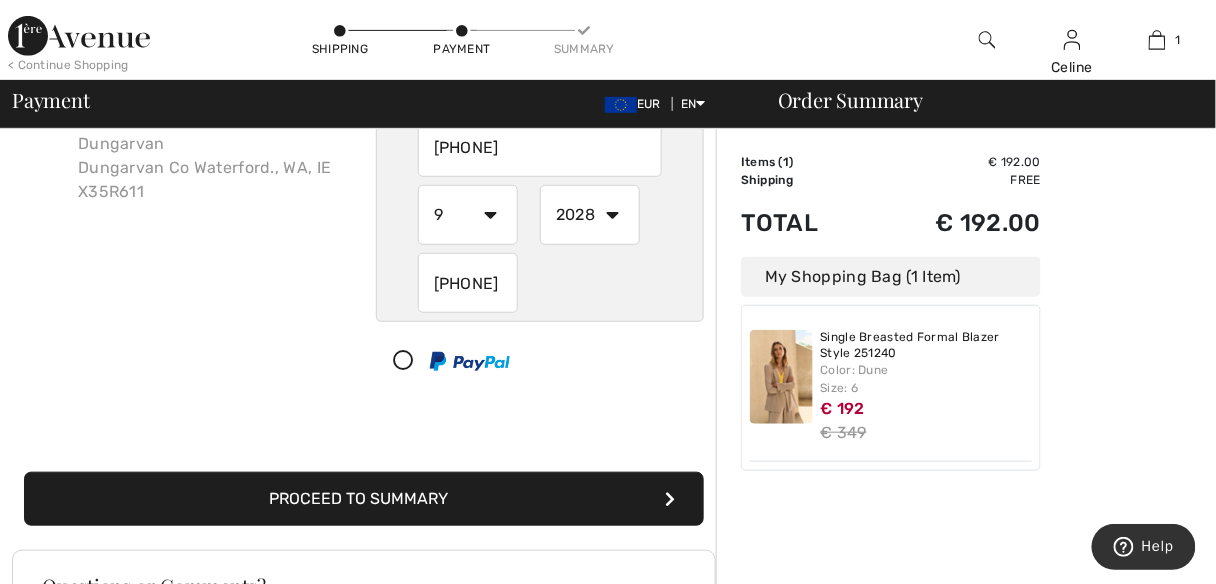 scroll, scrollTop: 195, scrollLeft: 0, axis: vertical 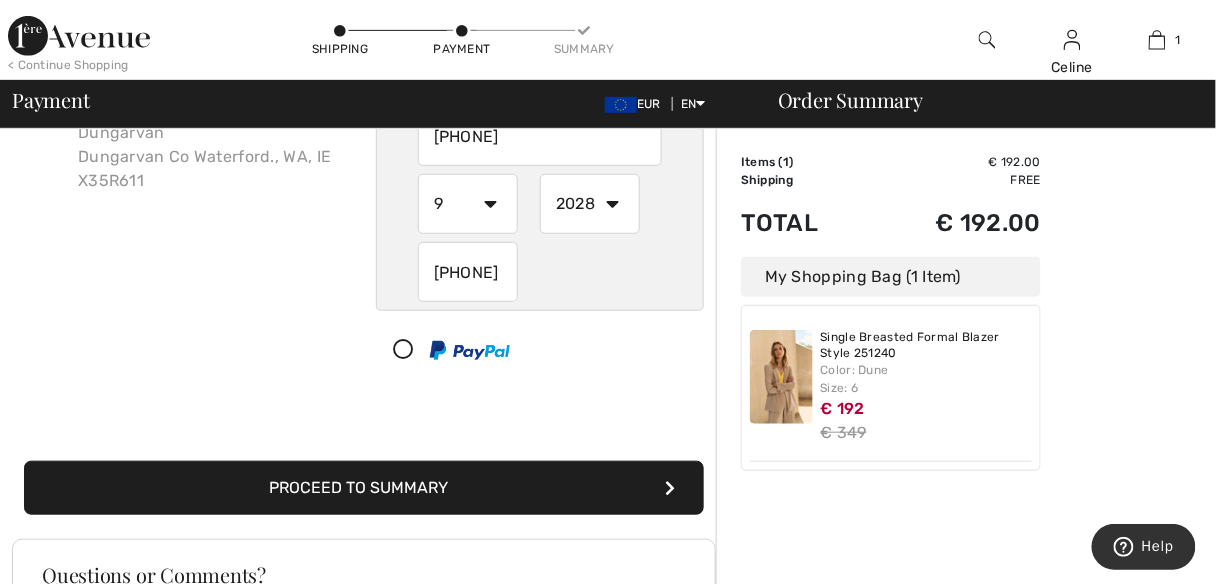 type on "887" 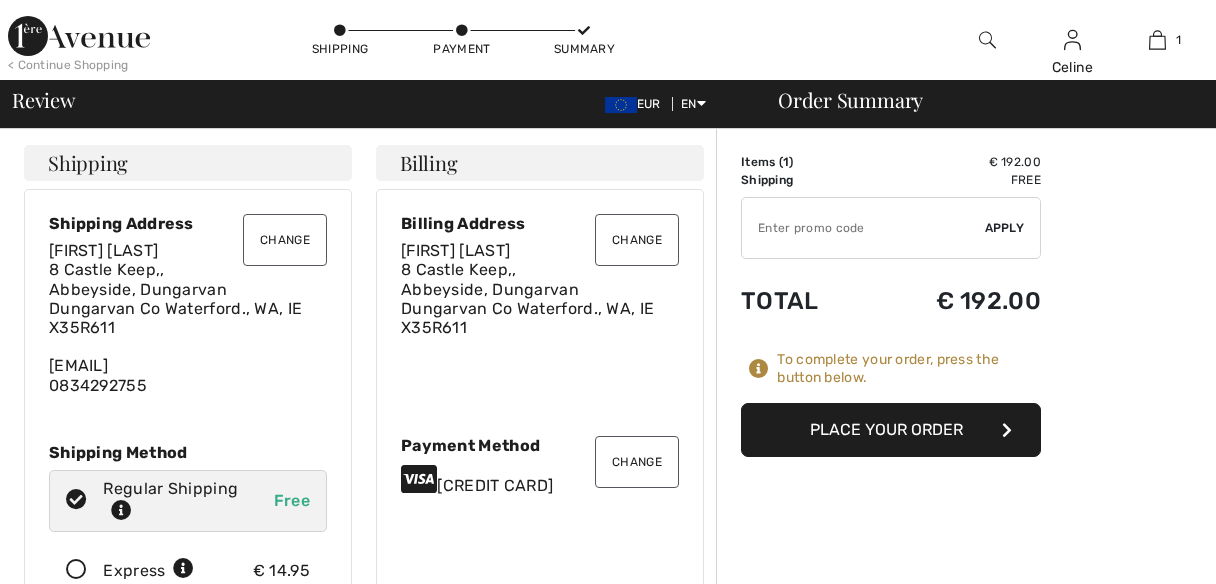 scroll, scrollTop: 0, scrollLeft: 0, axis: both 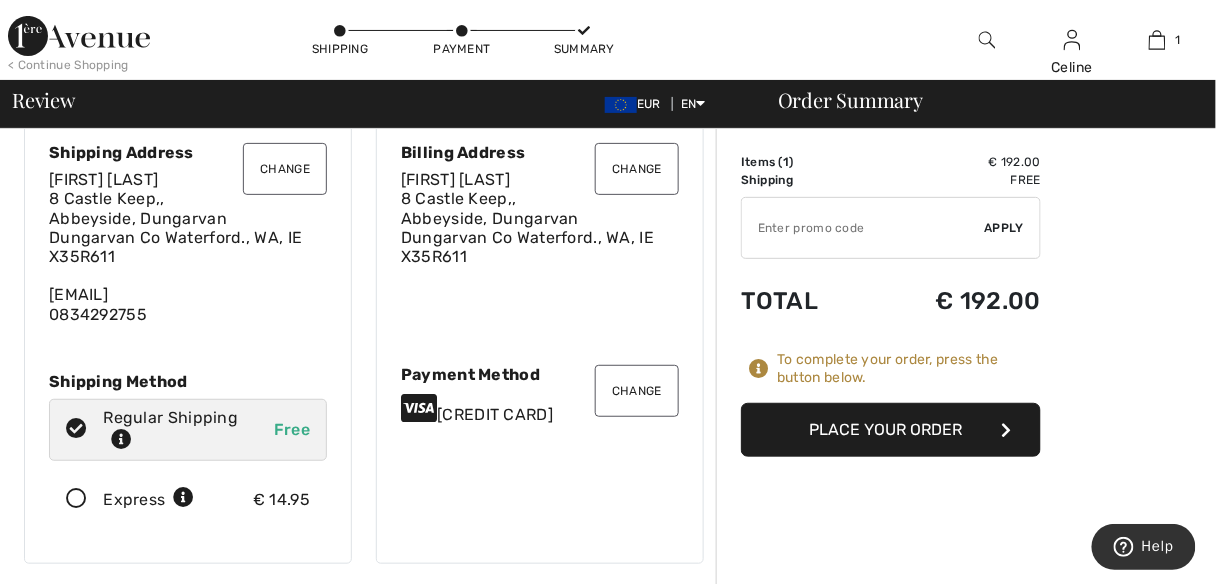 drag, startPoint x: 887, startPoint y: 430, endPoint x: 844, endPoint y: 505, distance: 86.4523 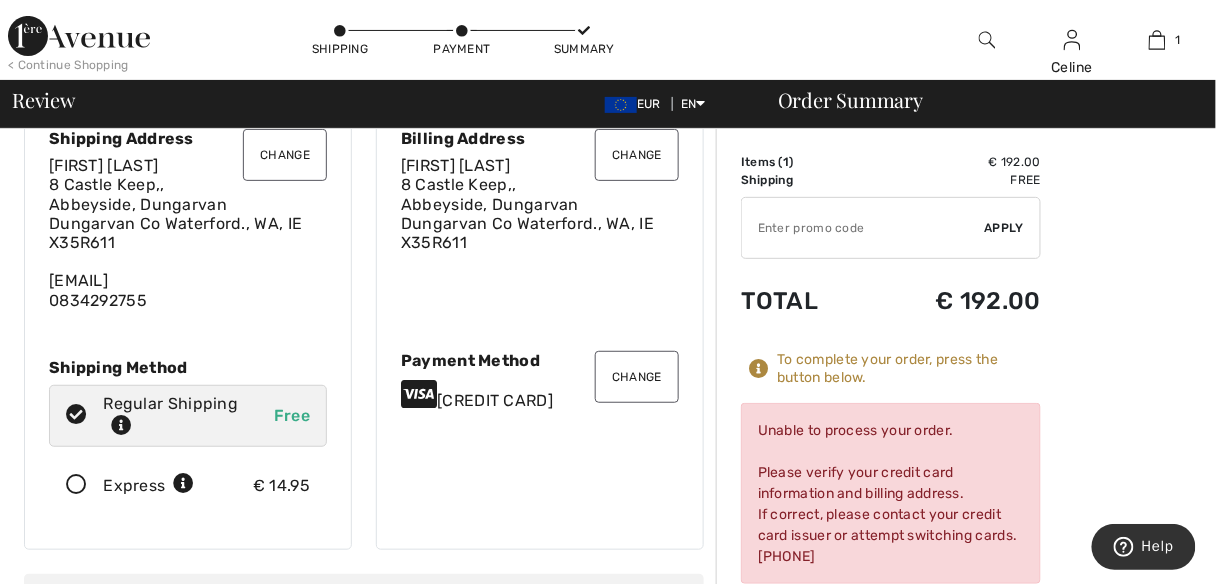 scroll, scrollTop: 0, scrollLeft: 0, axis: both 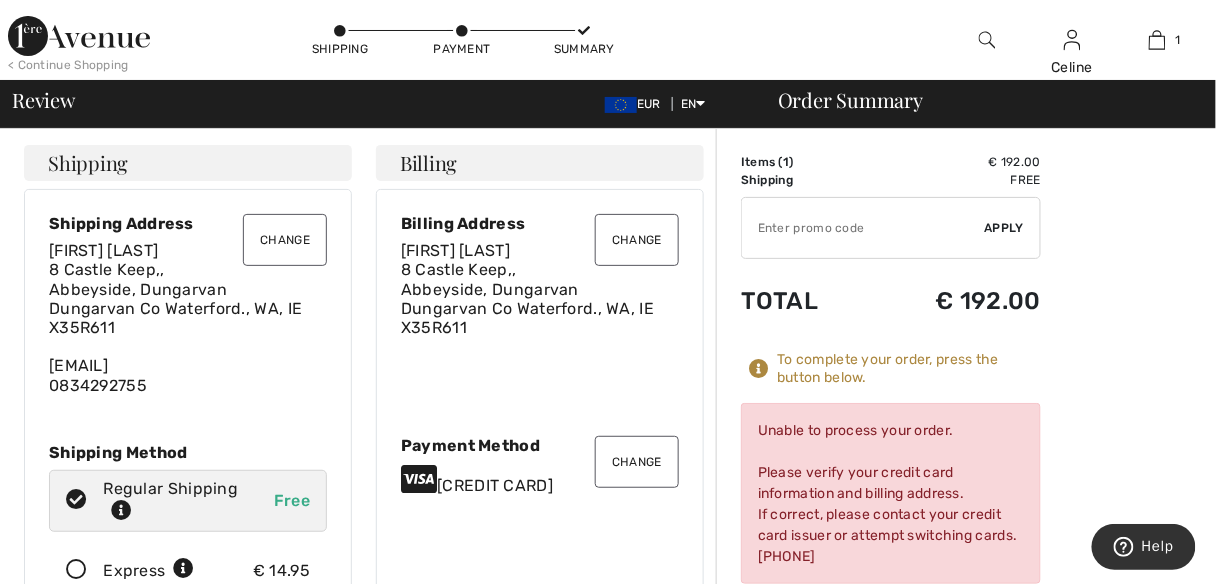 click on "Change" at bounding box center (637, 240) 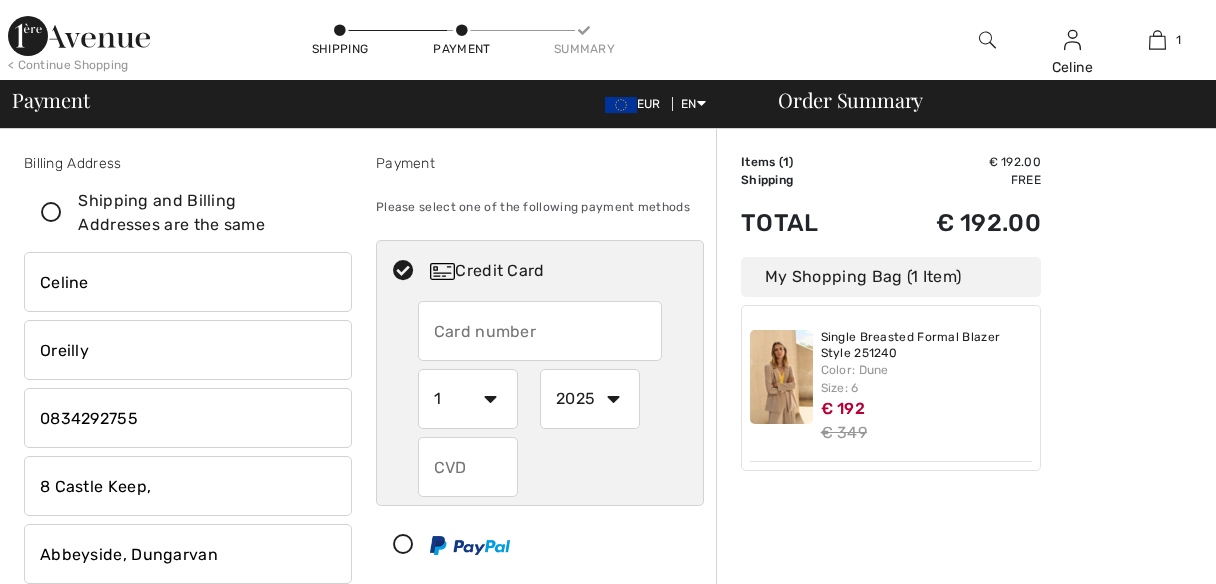 scroll, scrollTop: 0, scrollLeft: 0, axis: both 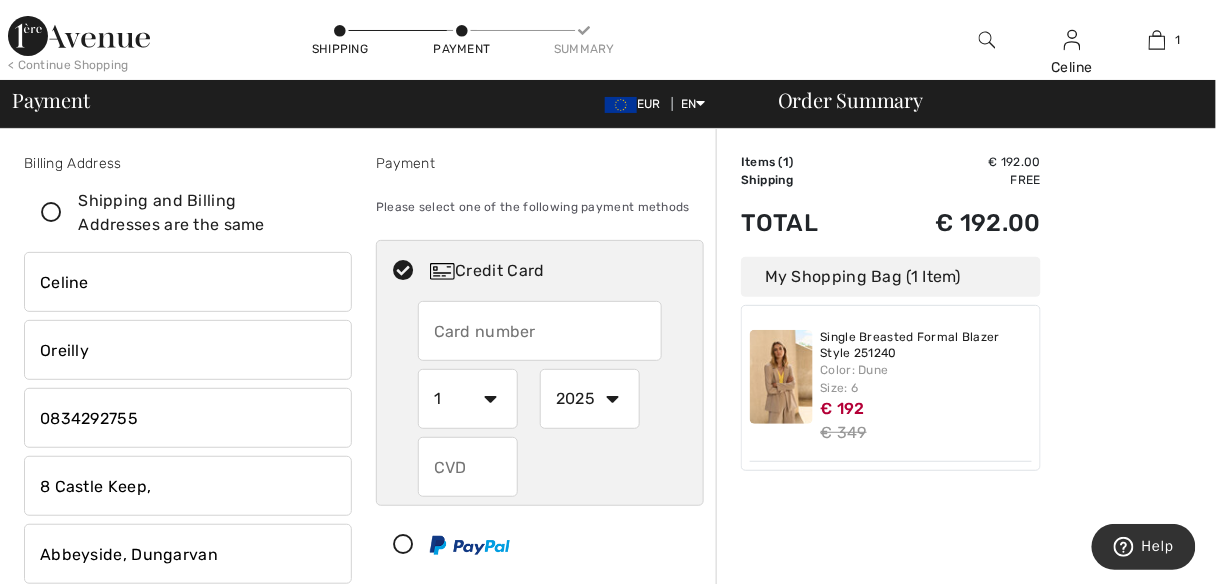 click on "Celine" at bounding box center [188, 282] 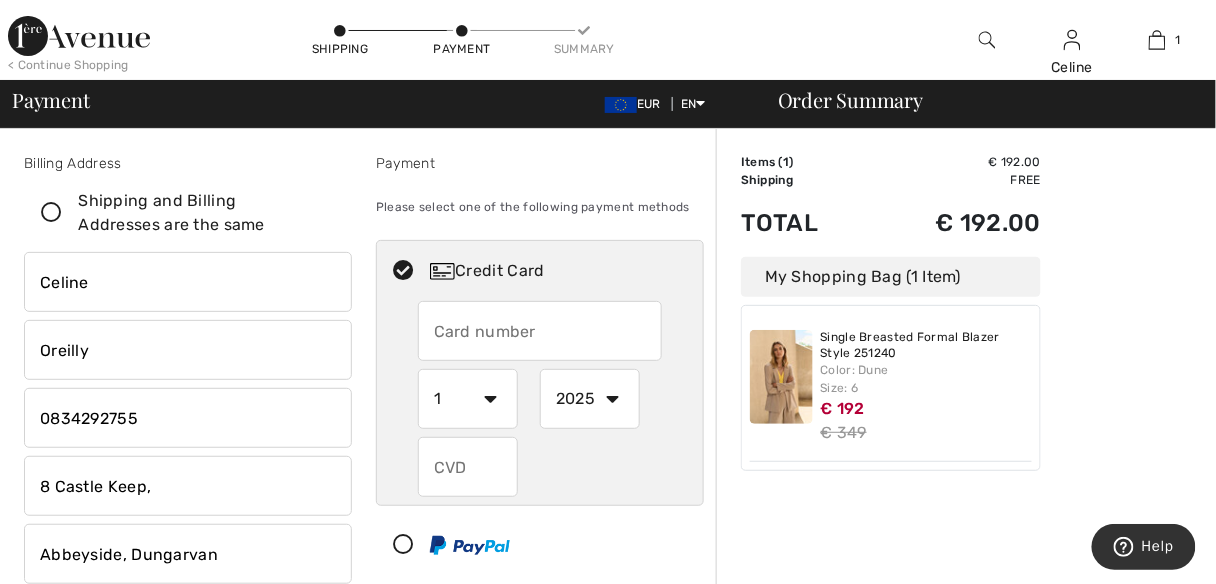 type on "C" 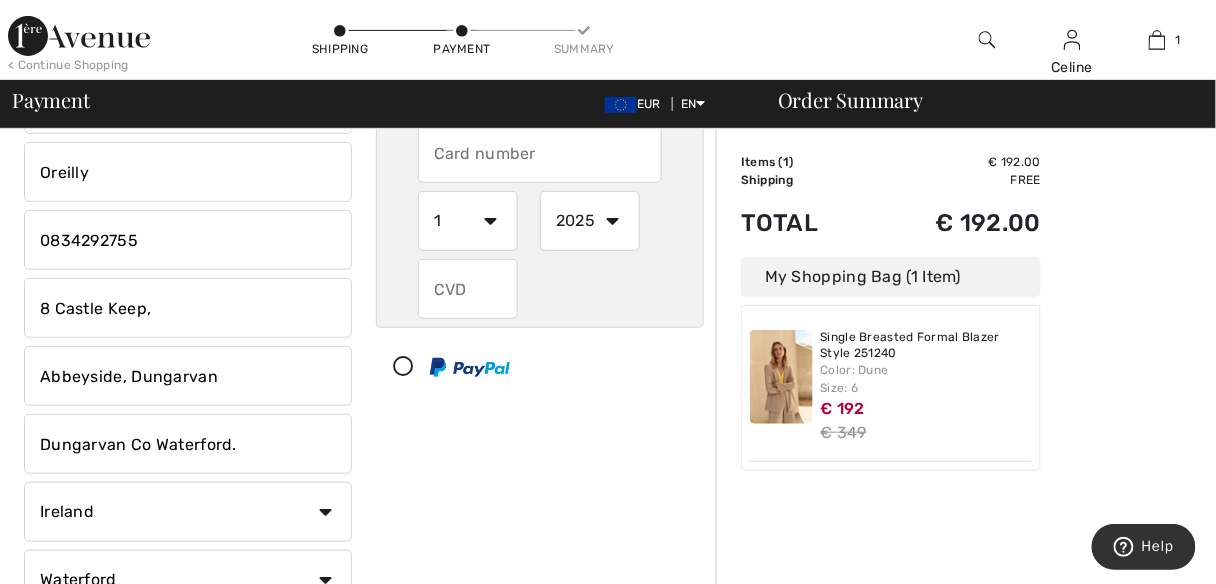 scroll, scrollTop: 177, scrollLeft: 0, axis: vertical 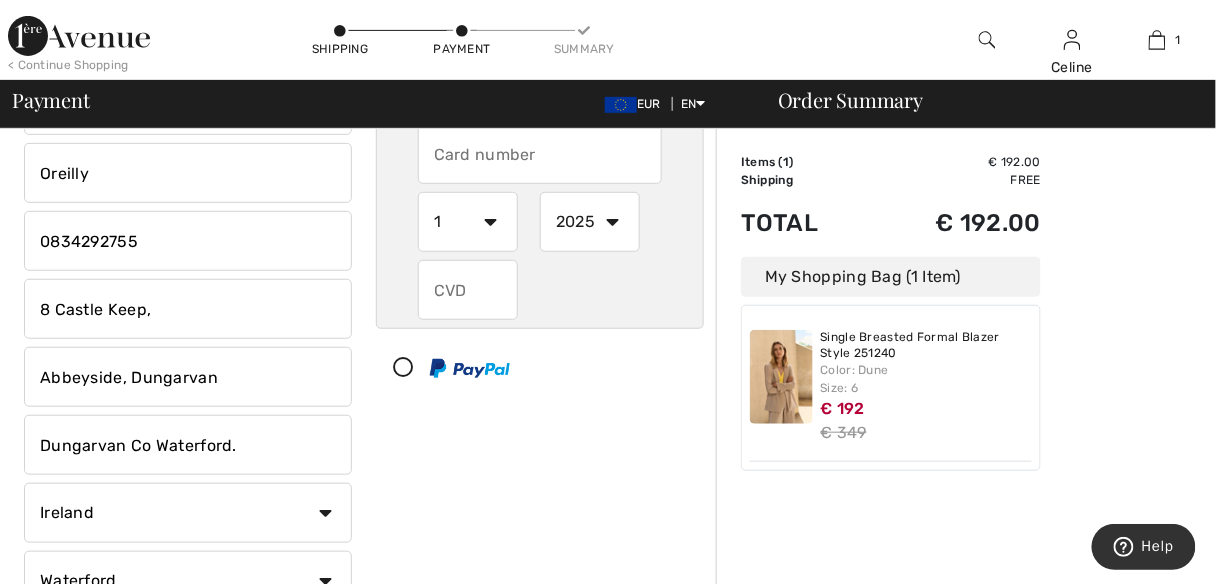type on "Emma O Reilly" 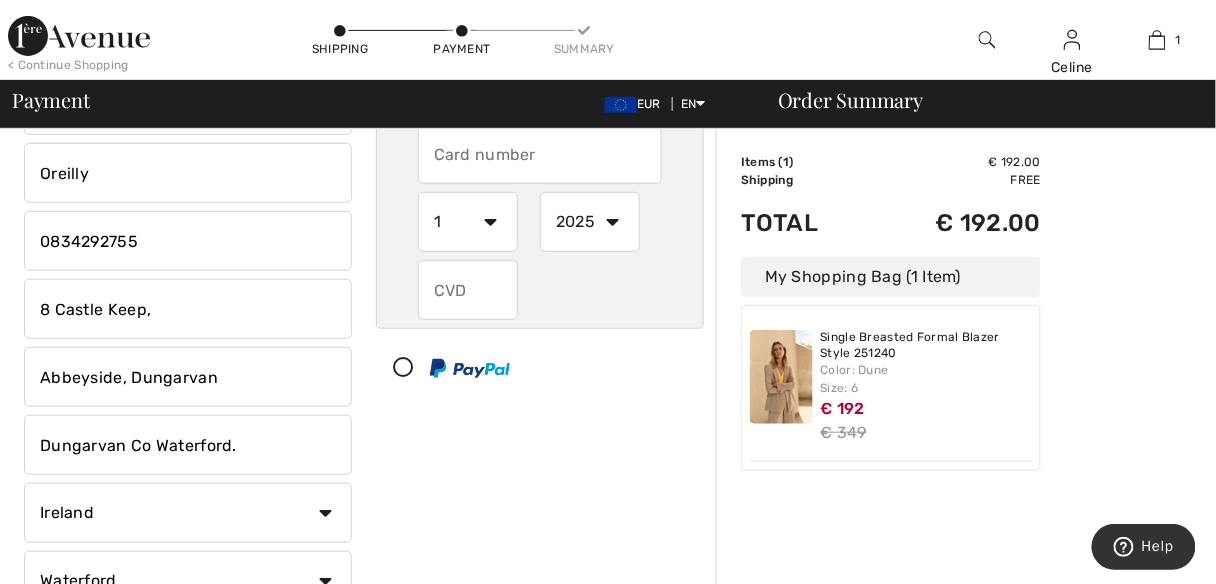 click at bounding box center (188, 241) 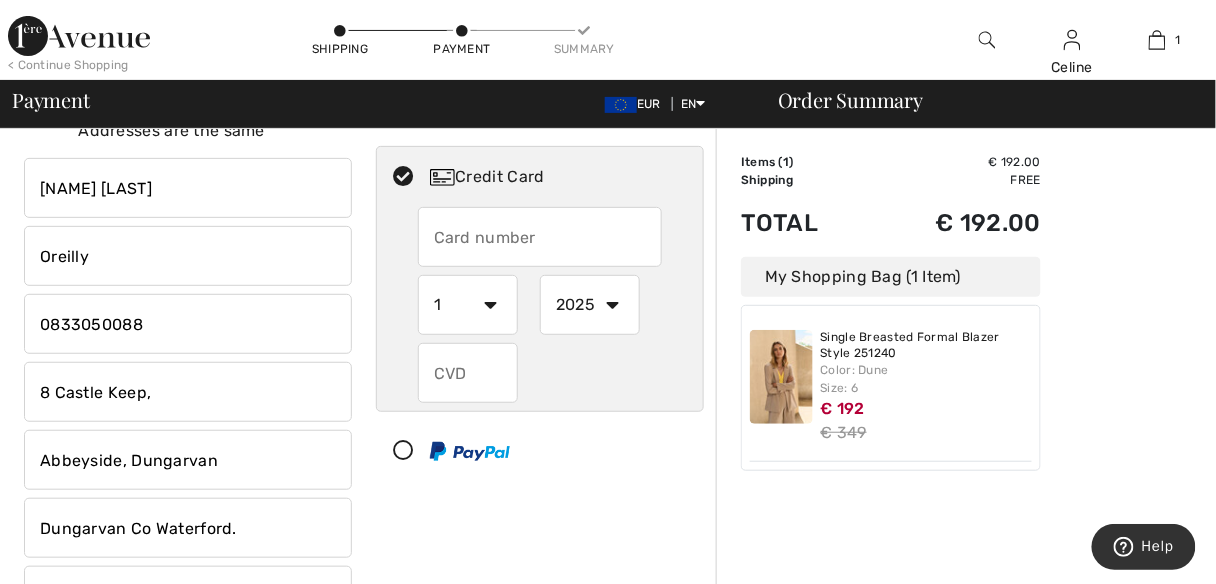 scroll, scrollTop: 93, scrollLeft: 0, axis: vertical 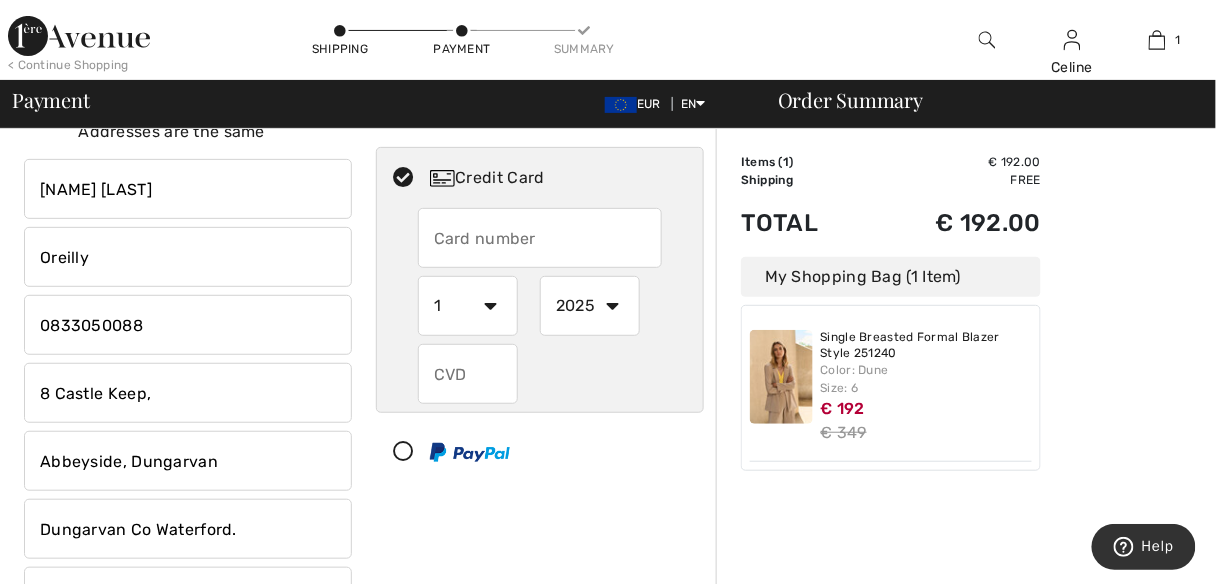 type on "0833050088" 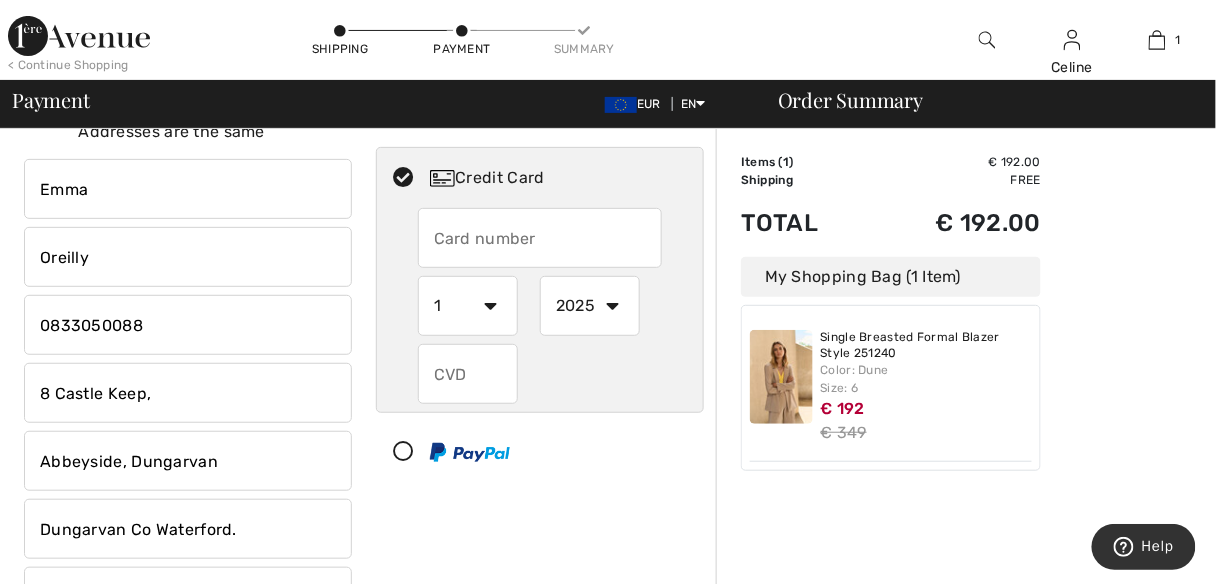 type on "Emma" 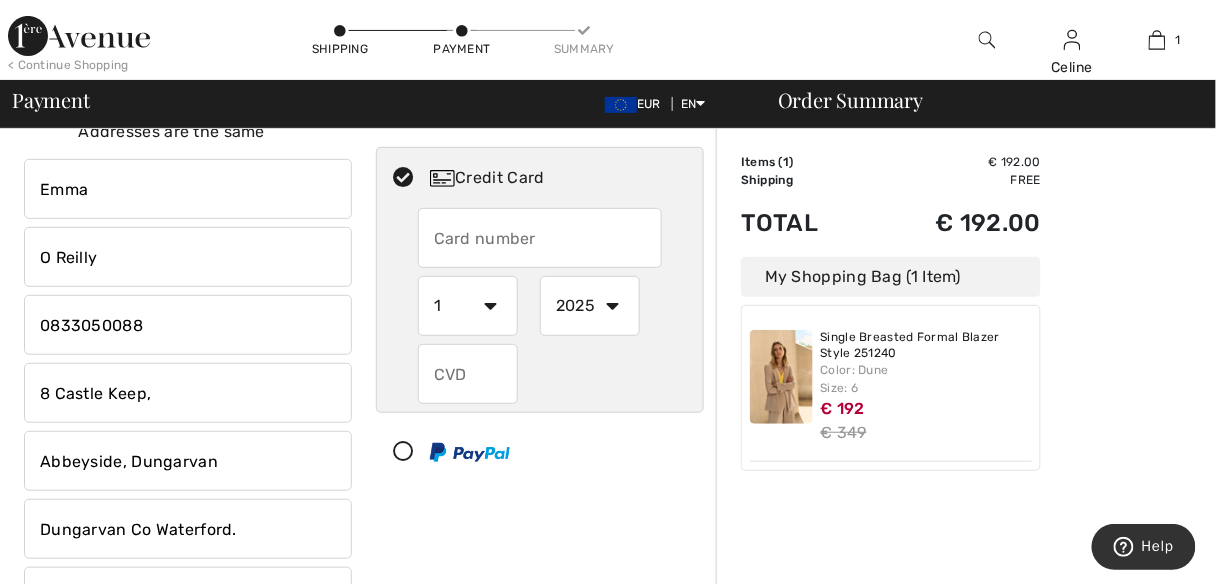 type on "O Reilly" 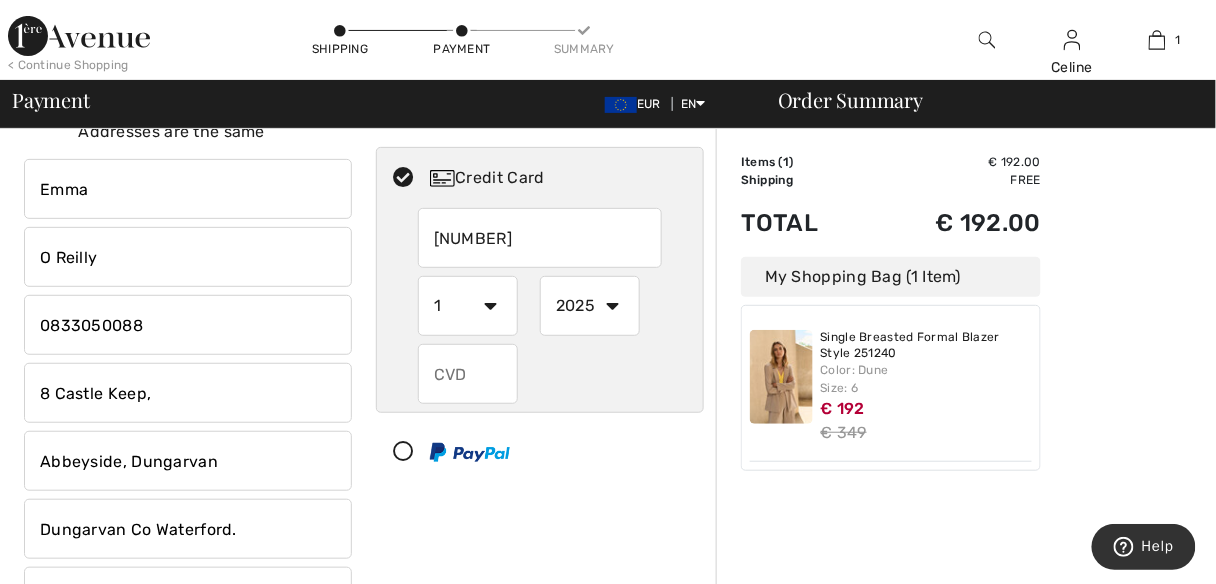 type on "4319473150872510" 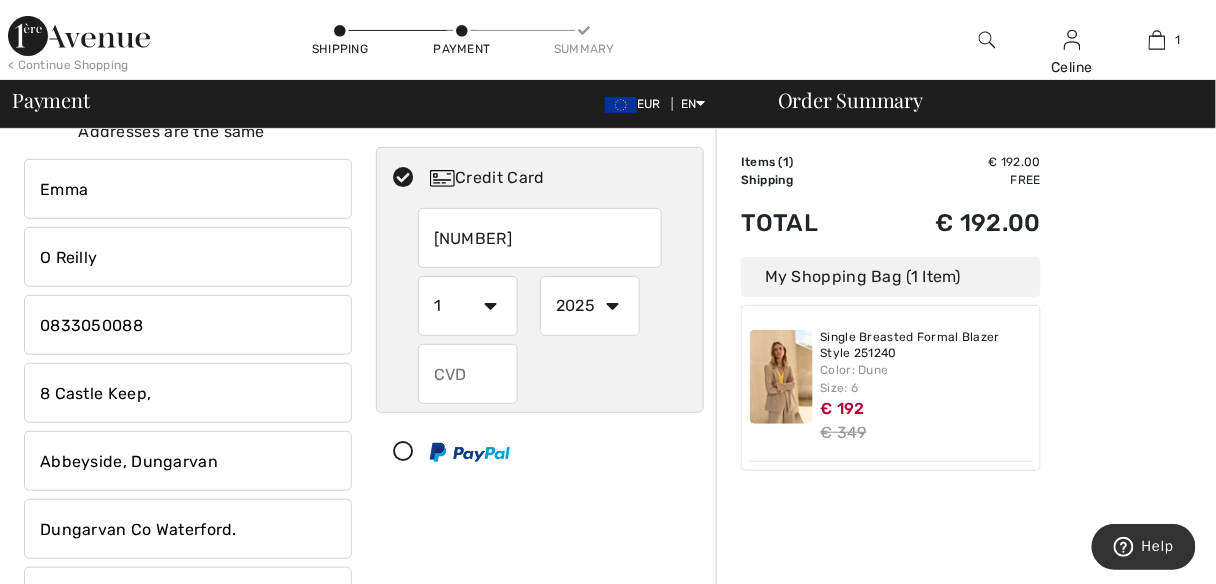 click on "1
2
3
4
5
6
7
8
9
10
11
12" at bounding box center [468, 306] 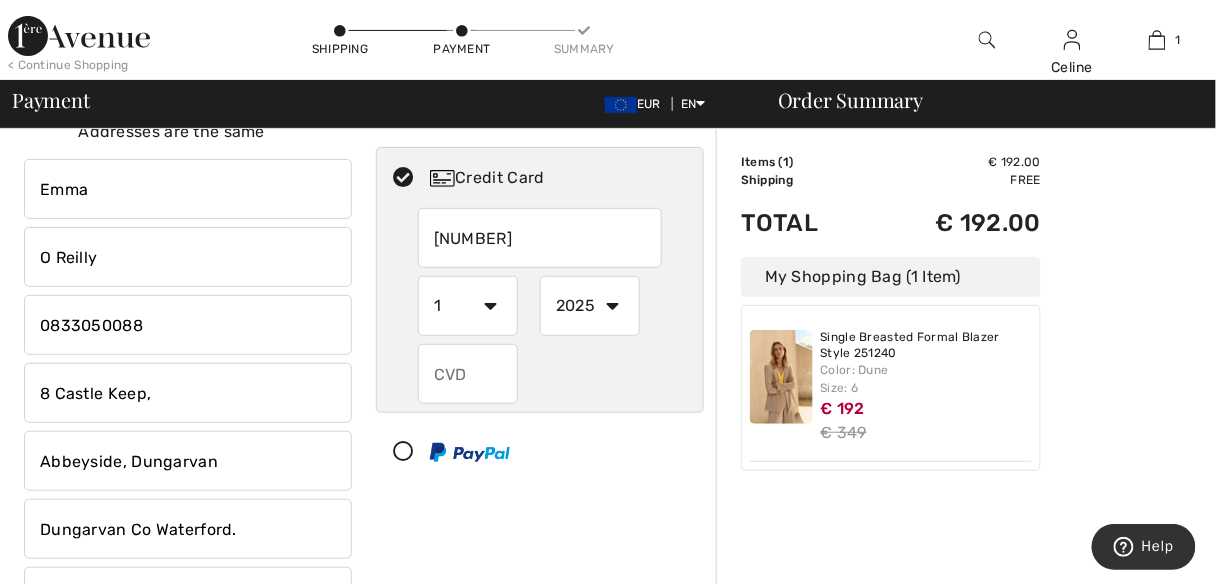 select on "9" 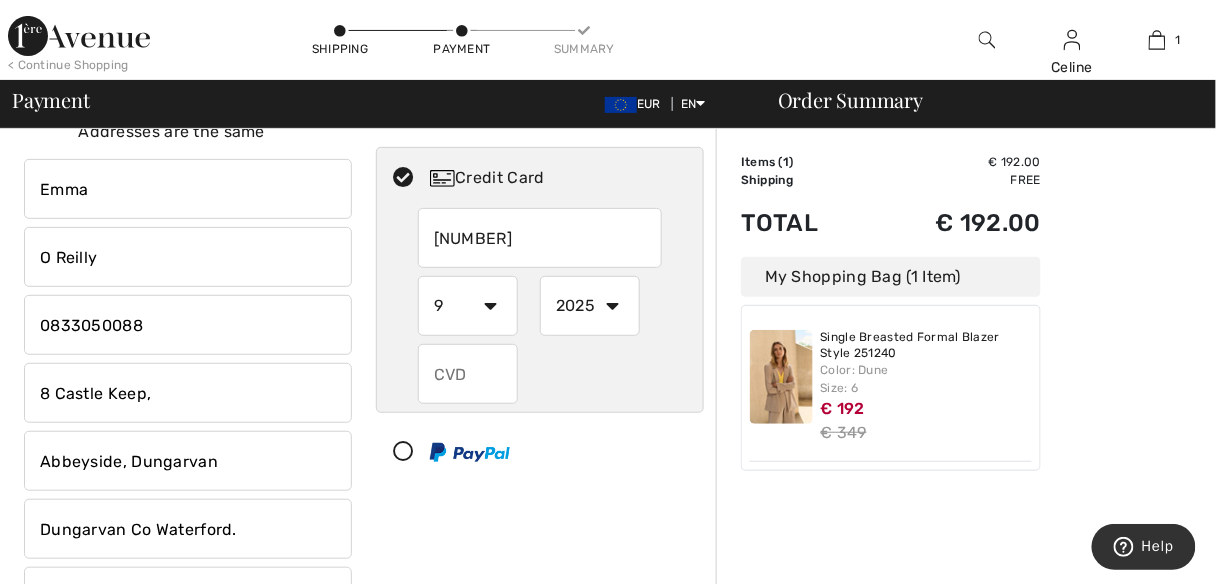 click on "1
2
3
4
5
6
7
8
9
10
11
12" at bounding box center (468, 306) 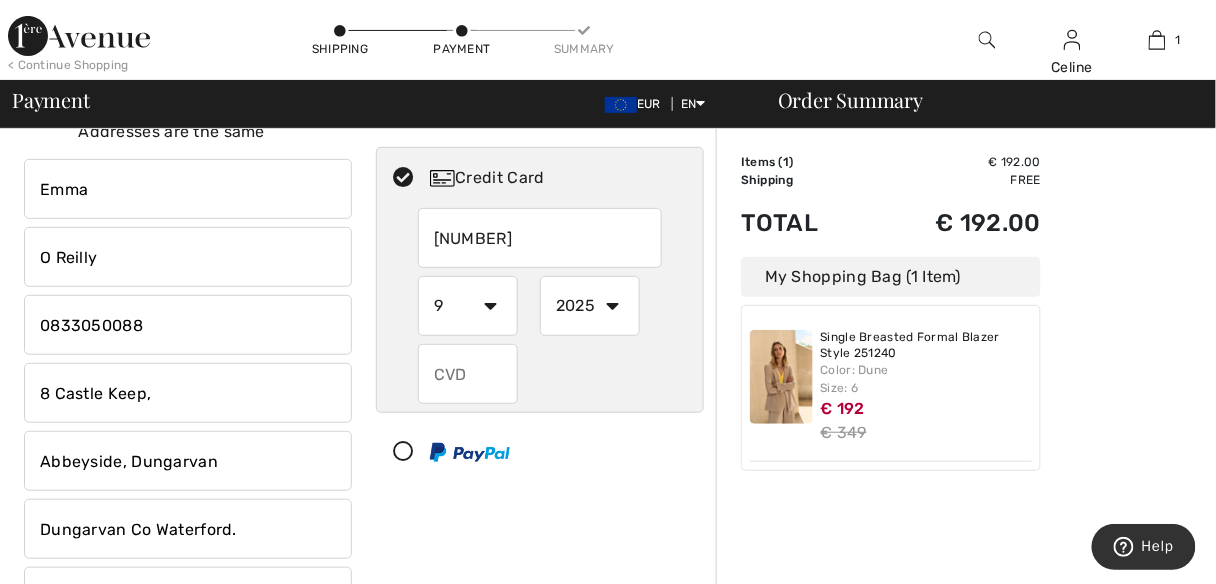 click on "2025
2026
2027
2028
2029
2030
2031
2032
2033
2034
2035" at bounding box center [590, 306] 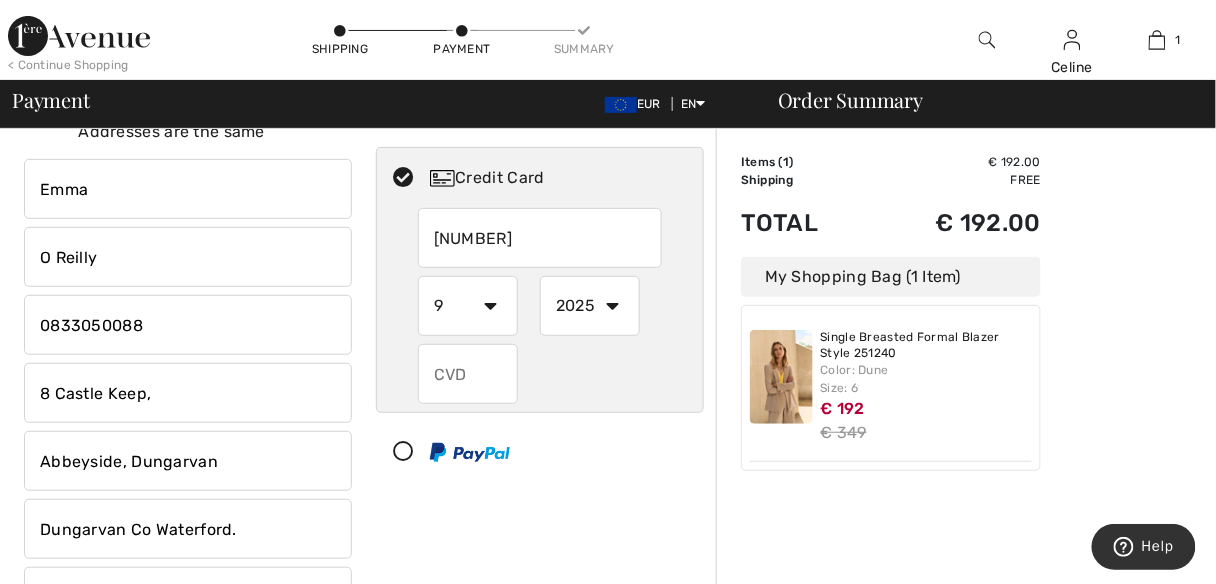 select on "2028" 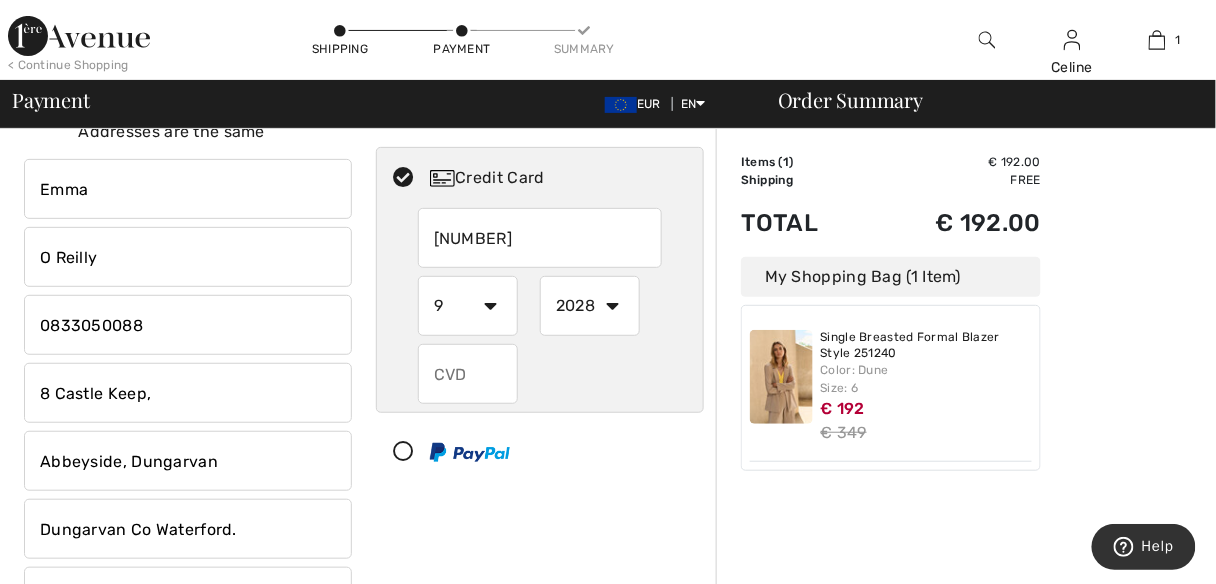 click on "2025
2026
2027
2028
2029
2030
2031
2032
2033
2034
2035" at bounding box center [590, 306] 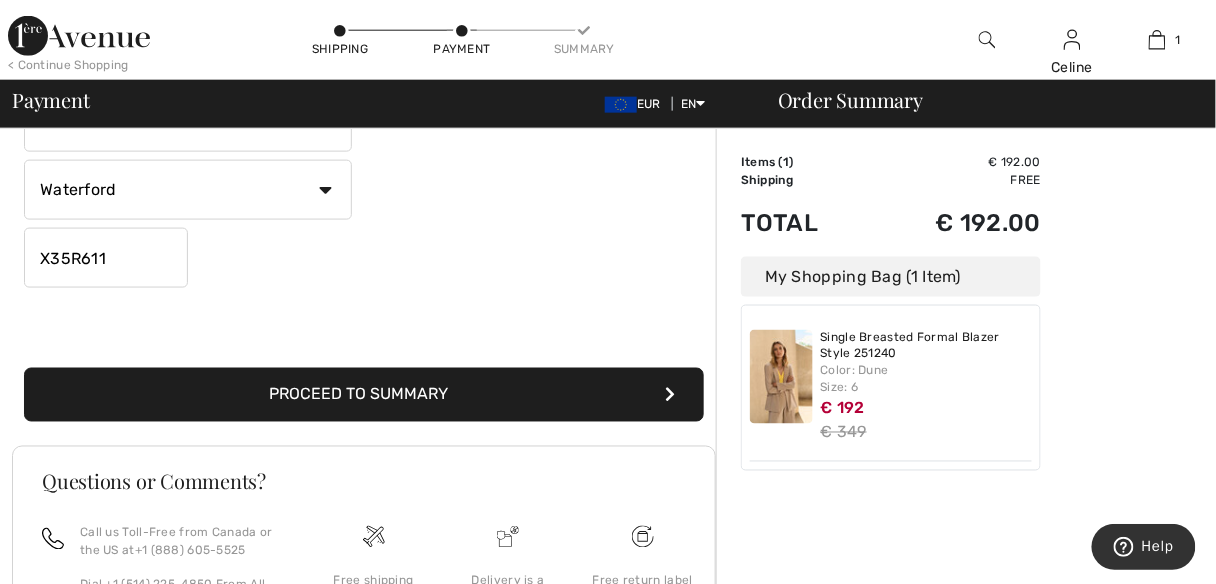 scroll, scrollTop: 565, scrollLeft: 0, axis: vertical 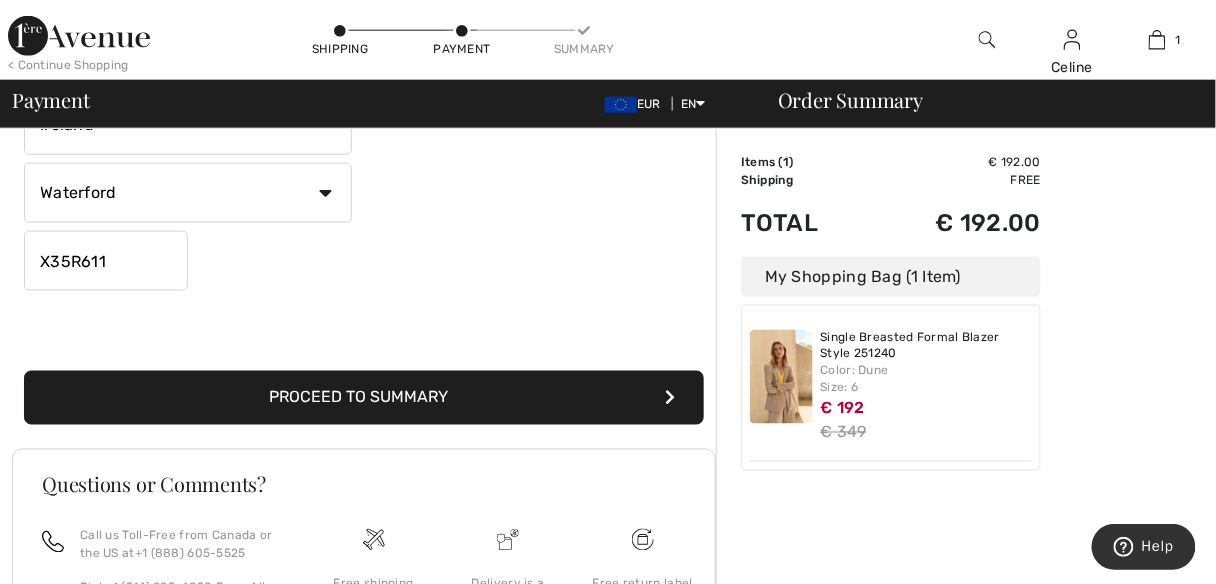 type on "887" 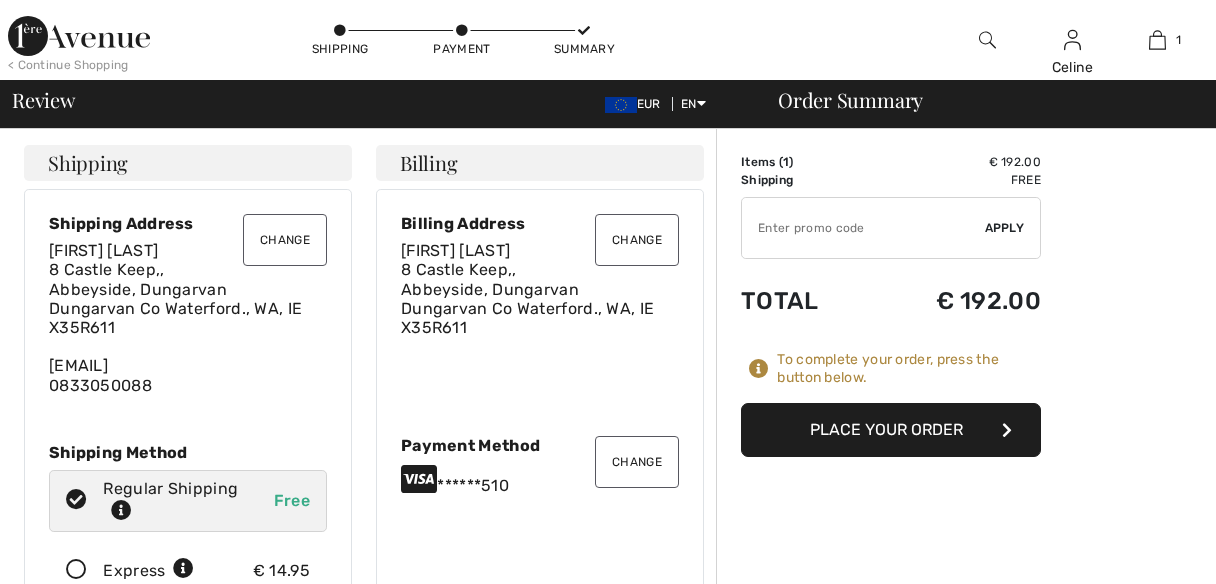 scroll, scrollTop: 0, scrollLeft: 0, axis: both 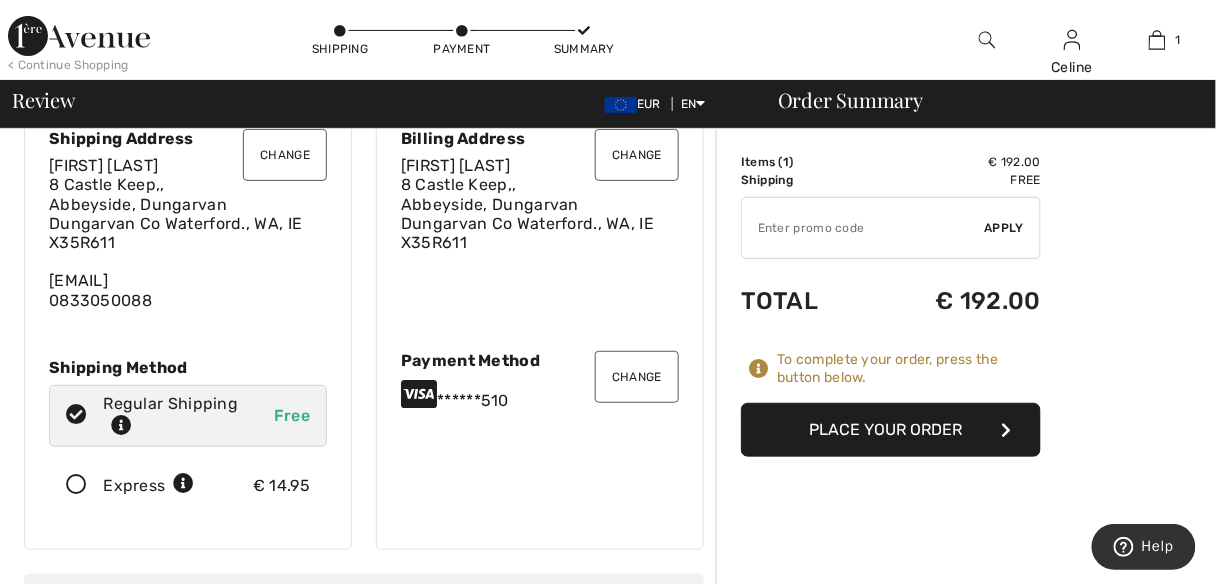 click on "Place Your Order" at bounding box center [891, 430] 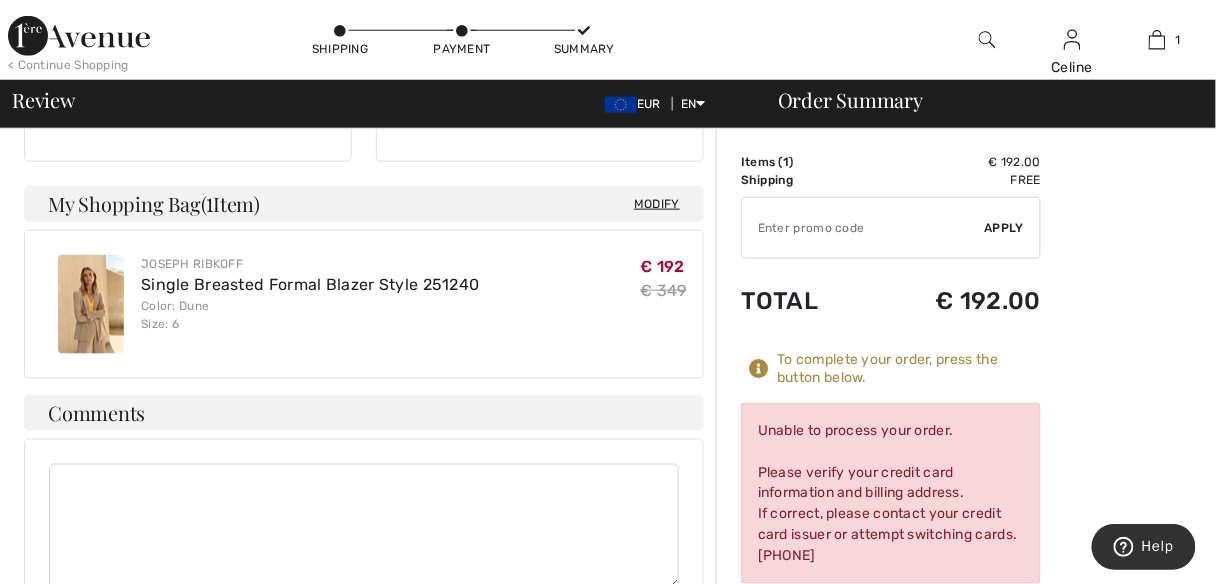 scroll, scrollTop: 479, scrollLeft: 0, axis: vertical 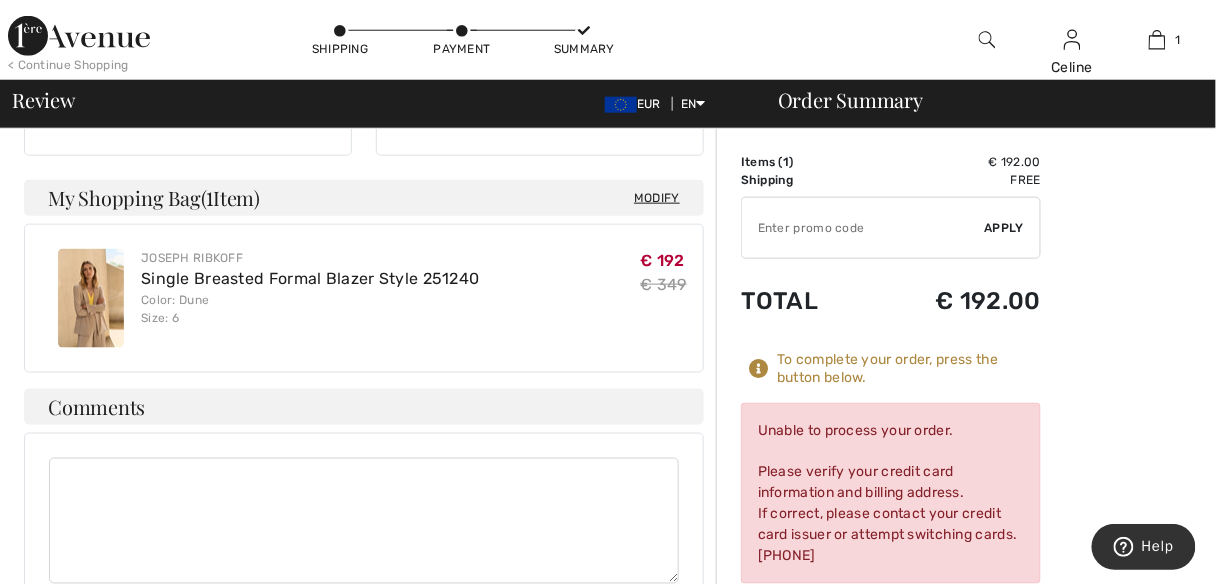 drag, startPoint x: 1214, startPoint y: 327, endPoint x: 1192, endPoint y: 502, distance: 176.37744 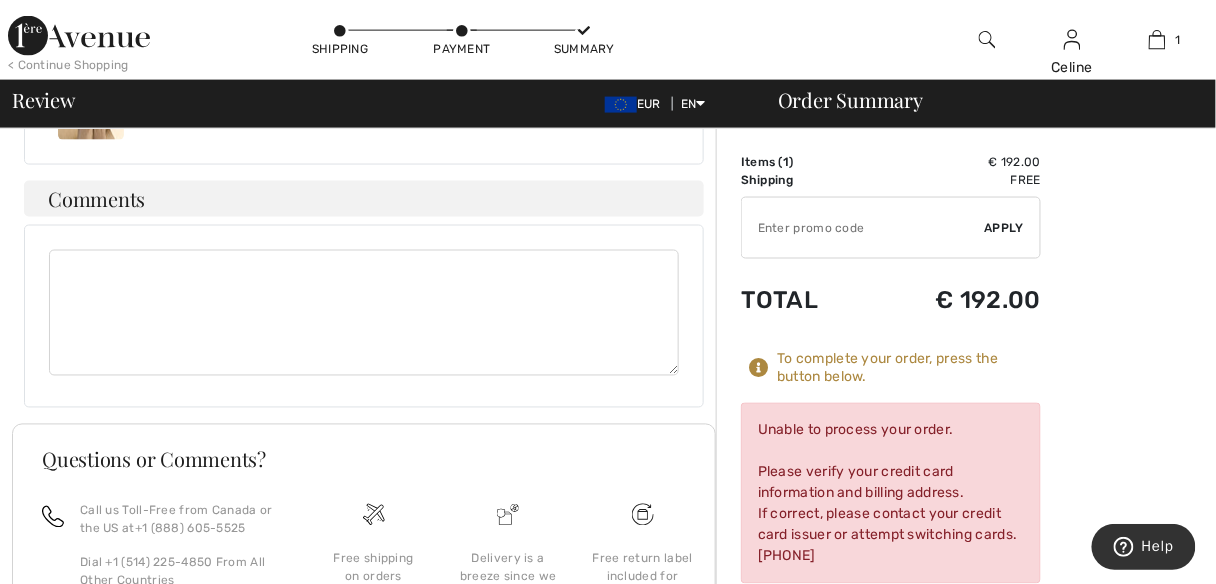 scroll, scrollTop: 871, scrollLeft: 0, axis: vertical 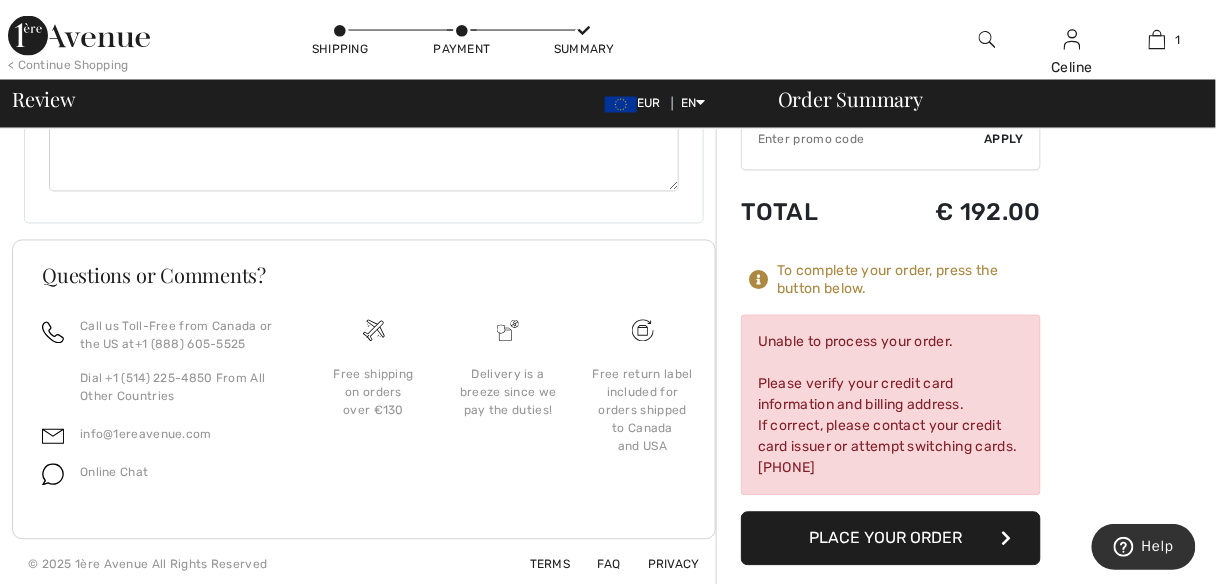 click on "Place Your Order" at bounding box center (891, 539) 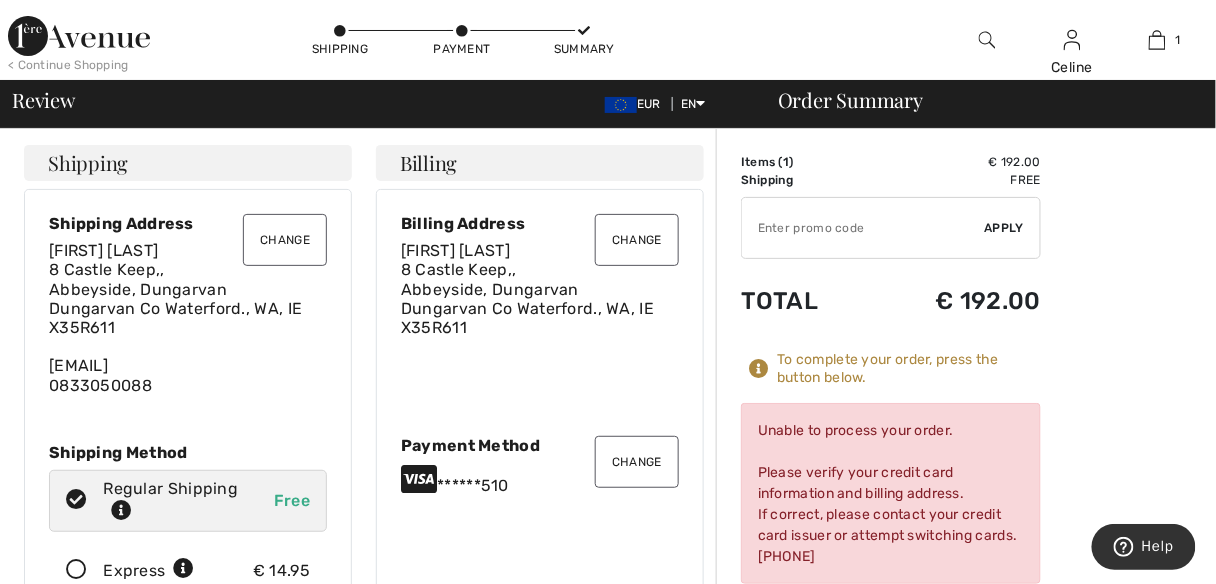 scroll, scrollTop: 0, scrollLeft: 0, axis: both 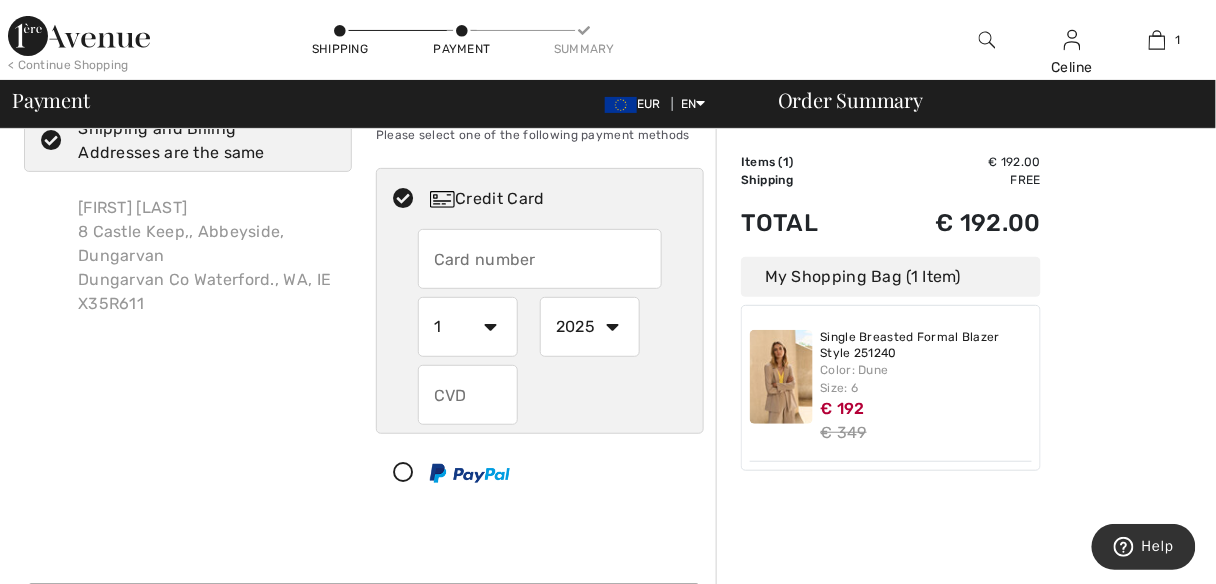 click at bounding box center [540, 259] 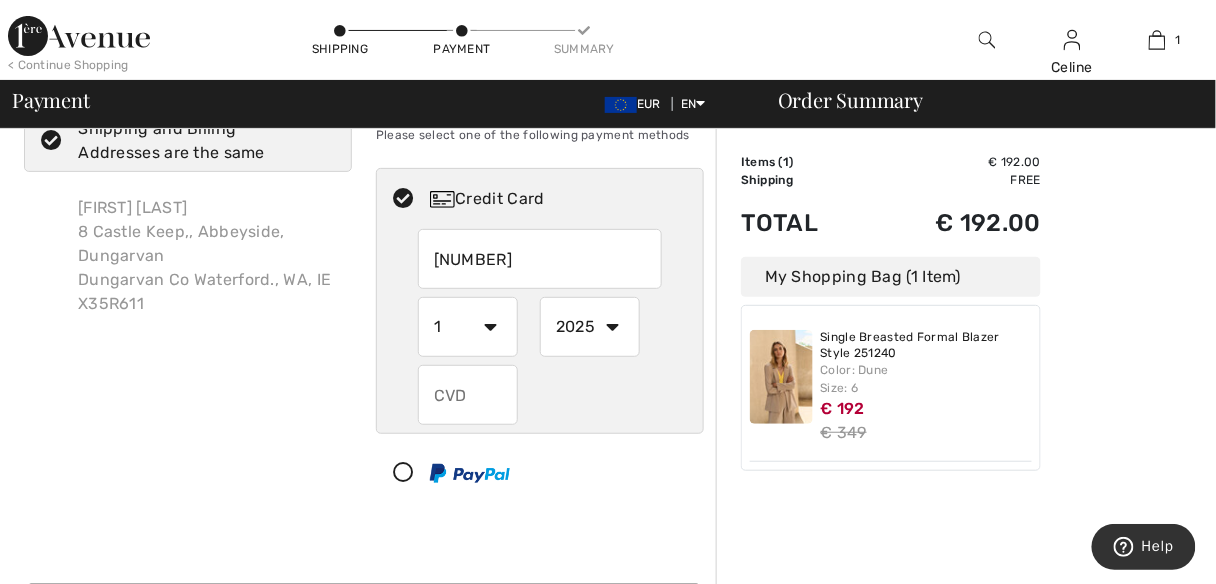type on "4319473150872510" 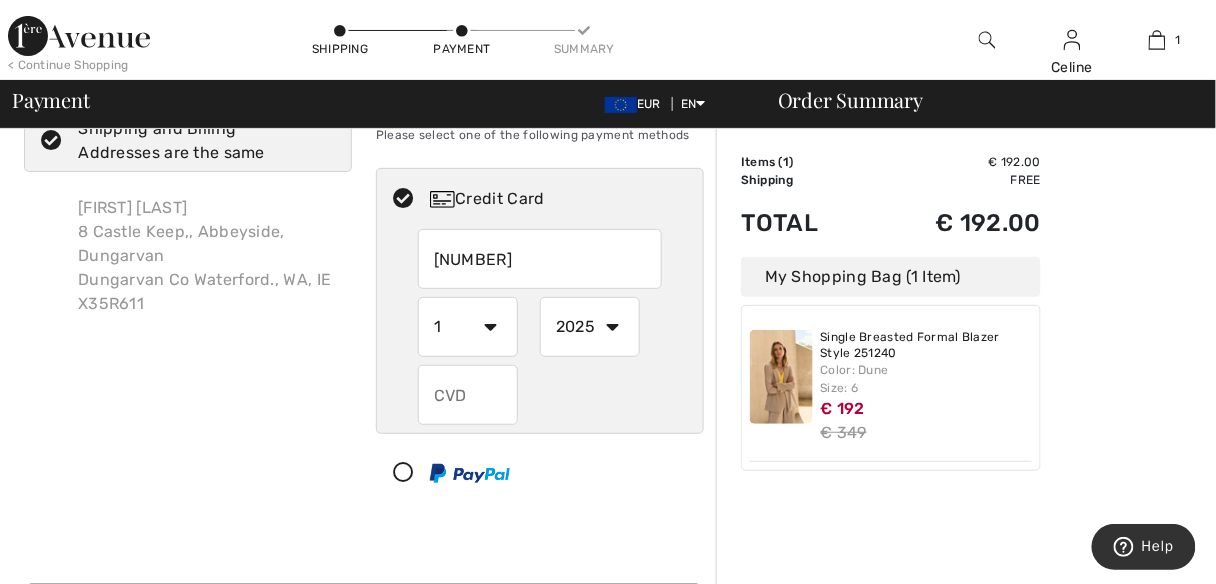 click on "1
2
3
4
5
6
7
8
9
10
11
12" at bounding box center [468, 327] 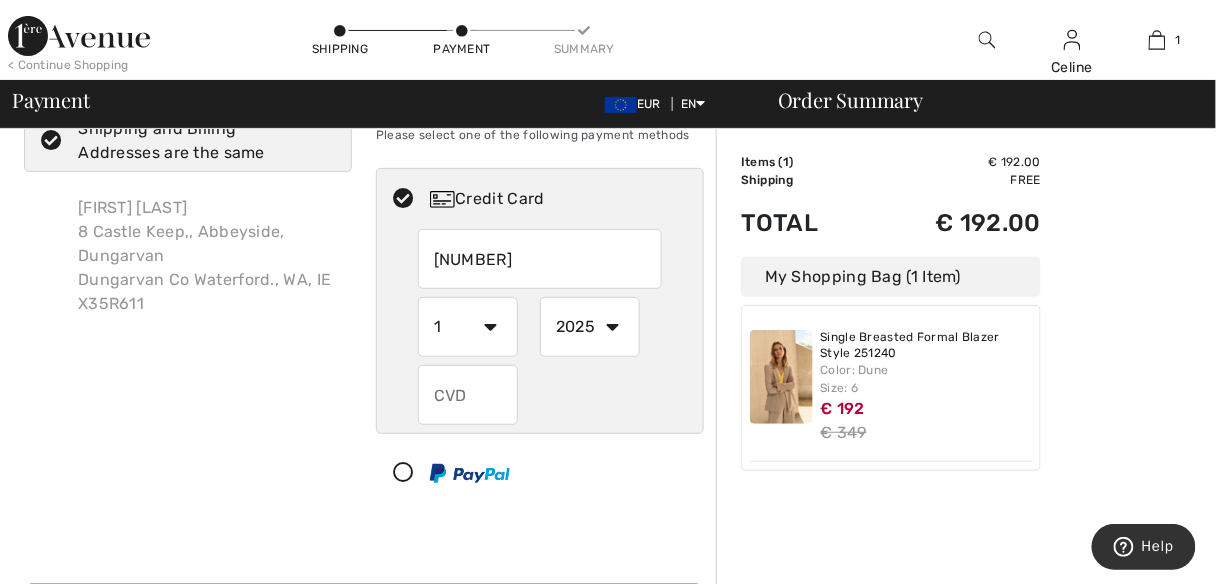 select on "9" 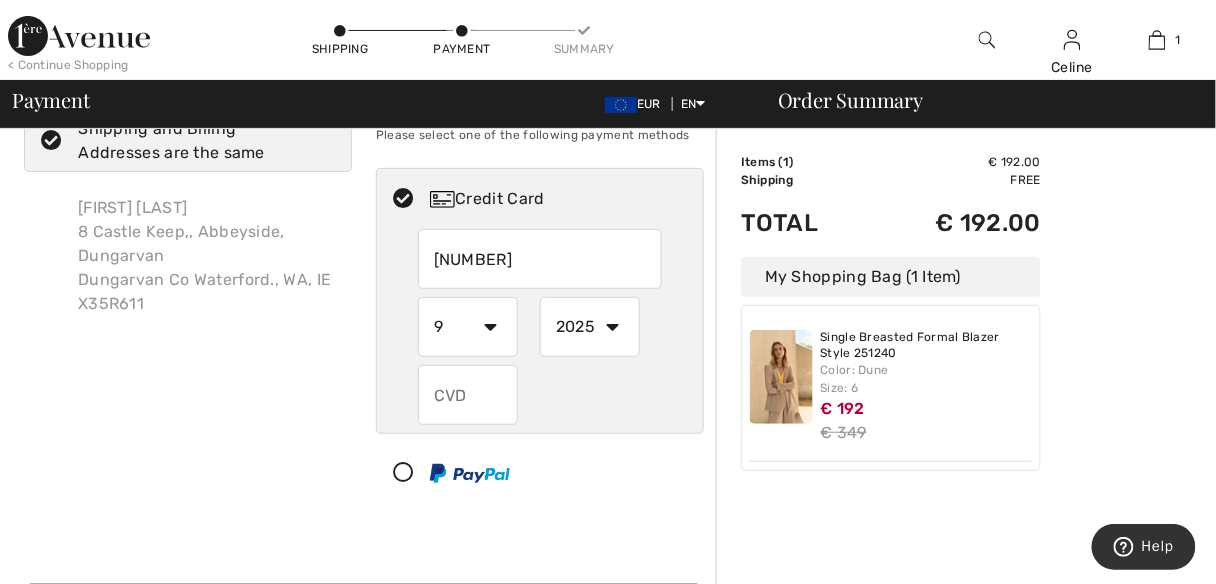 click on "1
2
3
4
5
6
7
8
9
10
11
12" at bounding box center [468, 327] 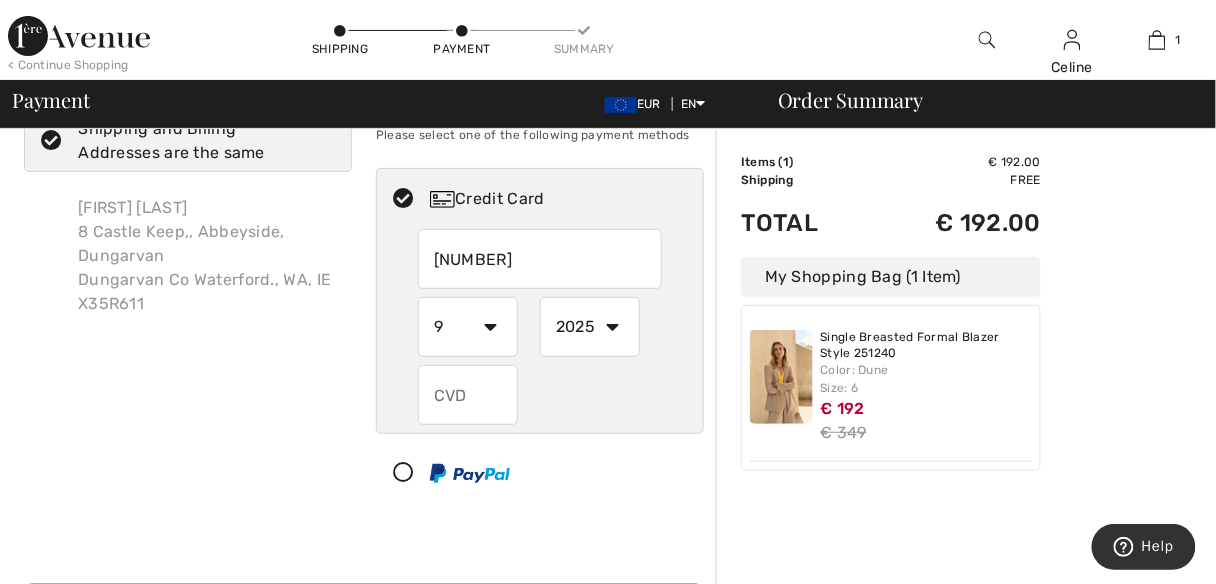 click on "2025
2026
2027
2028
2029
2030
2031
2032
2033
2034
2035" at bounding box center (590, 327) 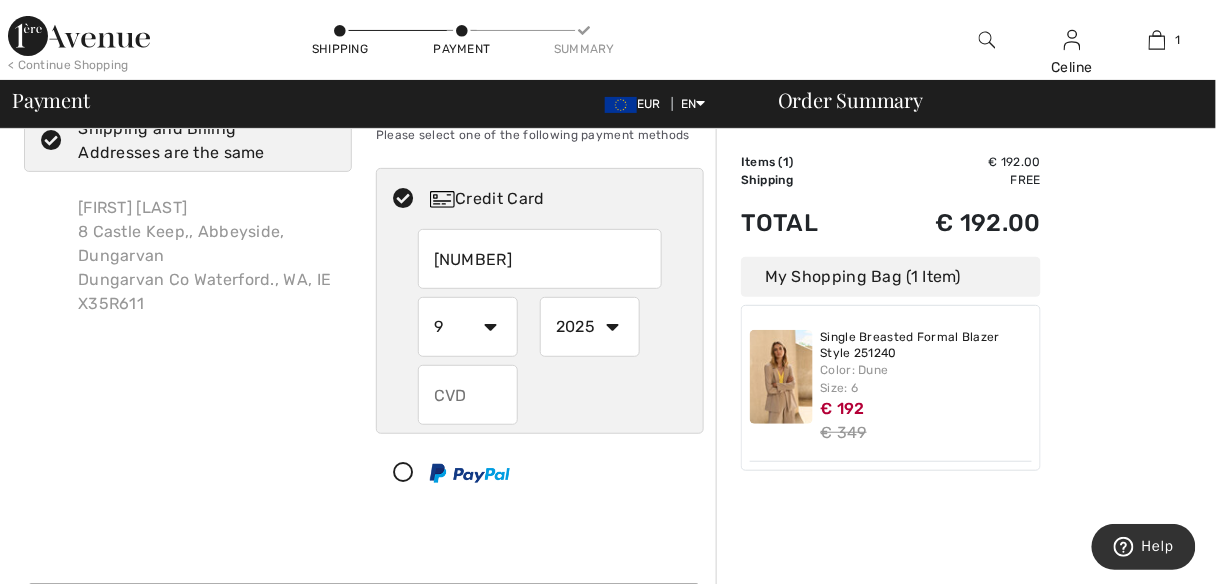 select on "2028" 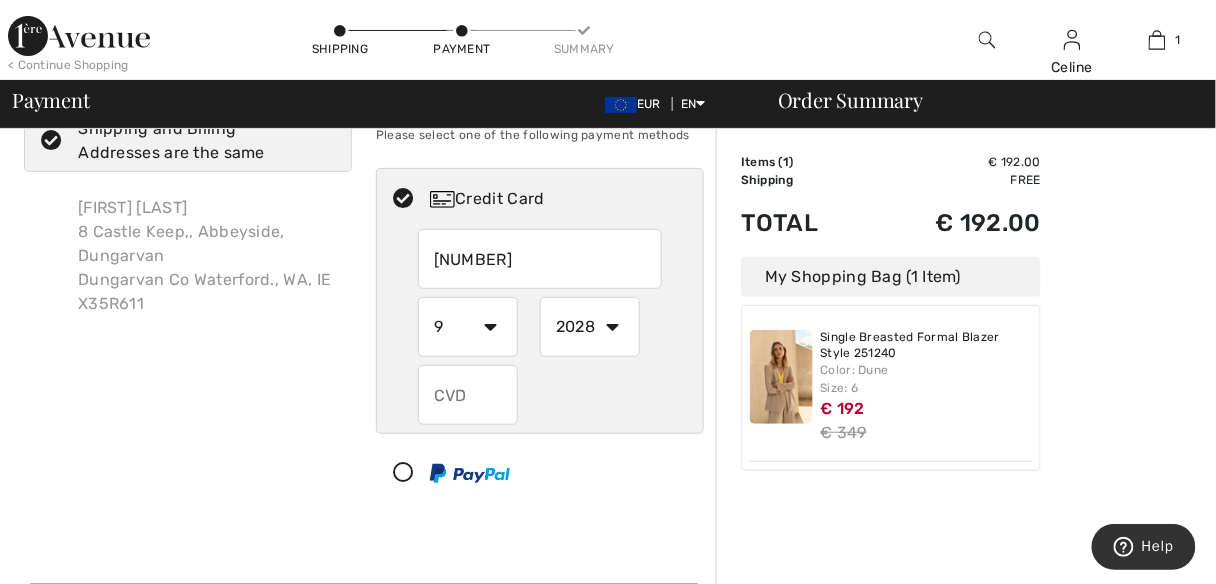 click on "2025
2026
2027
2028
2029
2030
2031
2032
2033
2034
2035" at bounding box center [590, 327] 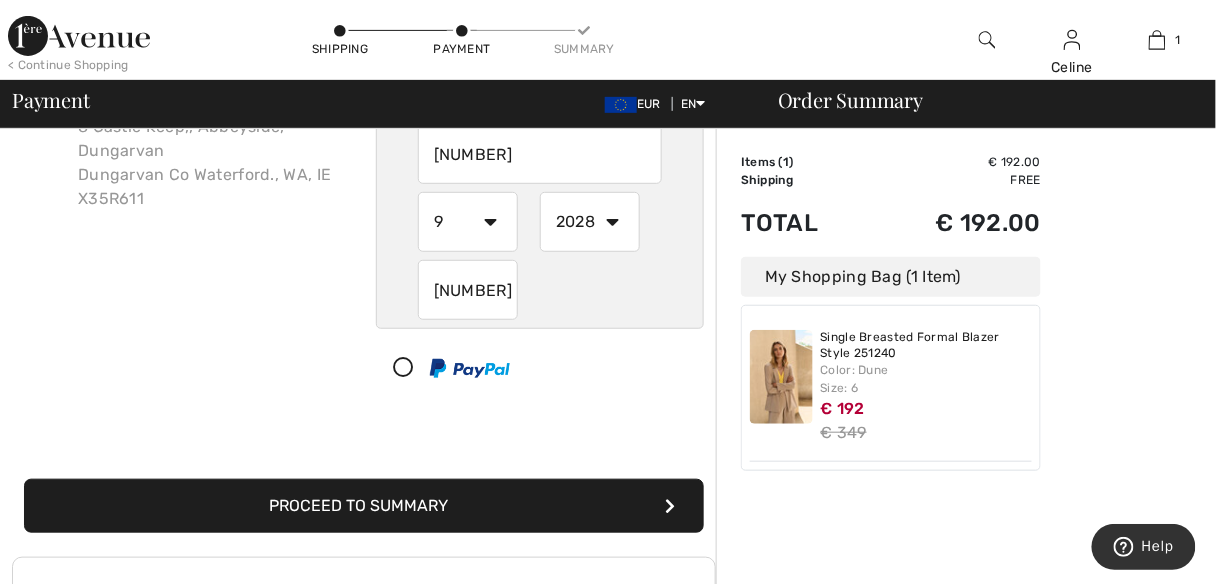 scroll, scrollTop: 183, scrollLeft: 0, axis: vertical 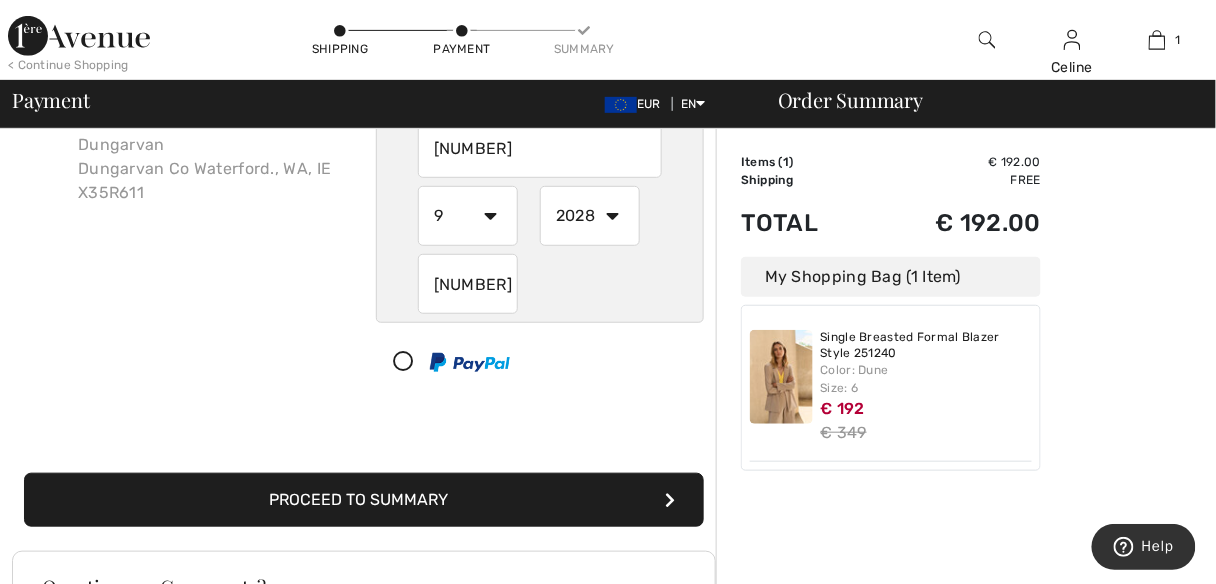 type on "887" 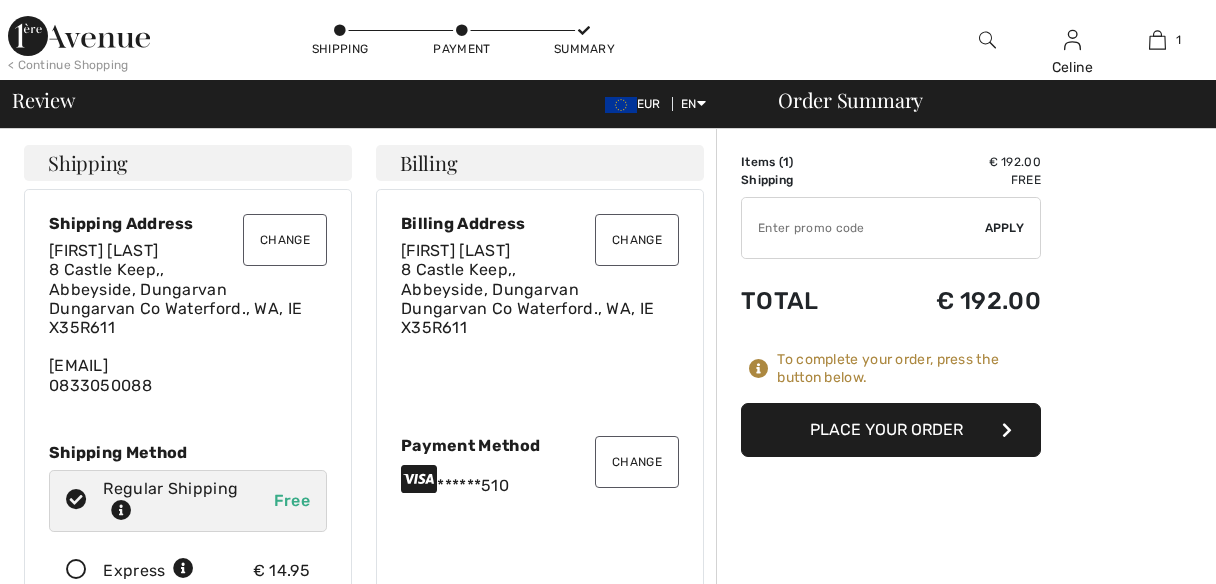 scroll, scrollTop: 0, scrollLeft: 0, axis: both 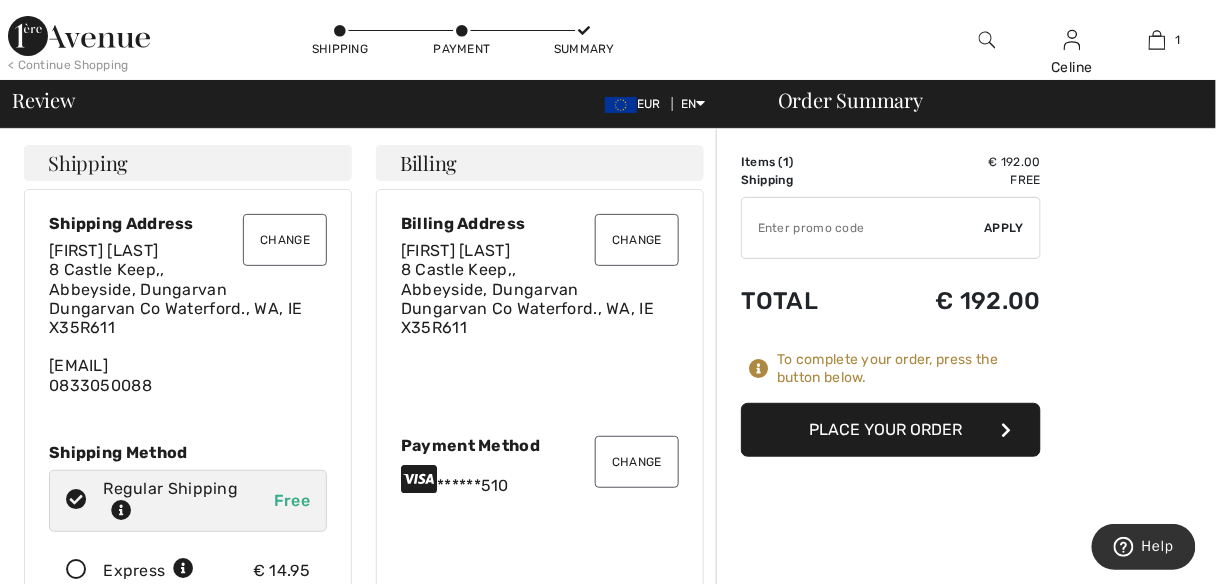 click on "Change" at bounding box center [637, 240] 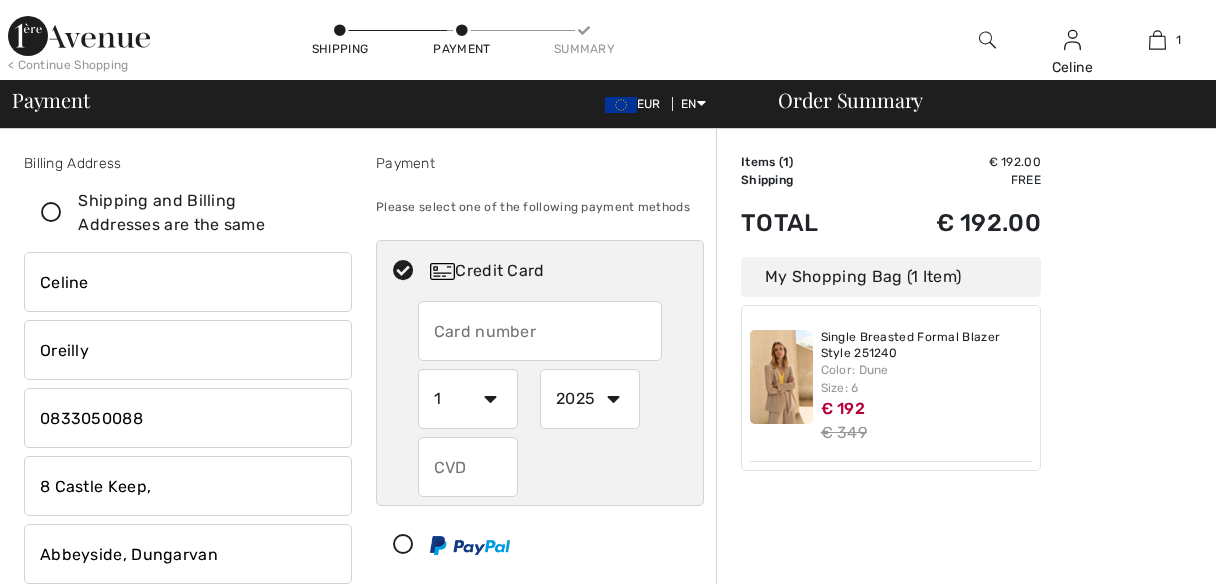 scroll, scrollTop: 0, scrollLeft: 0, axis: both 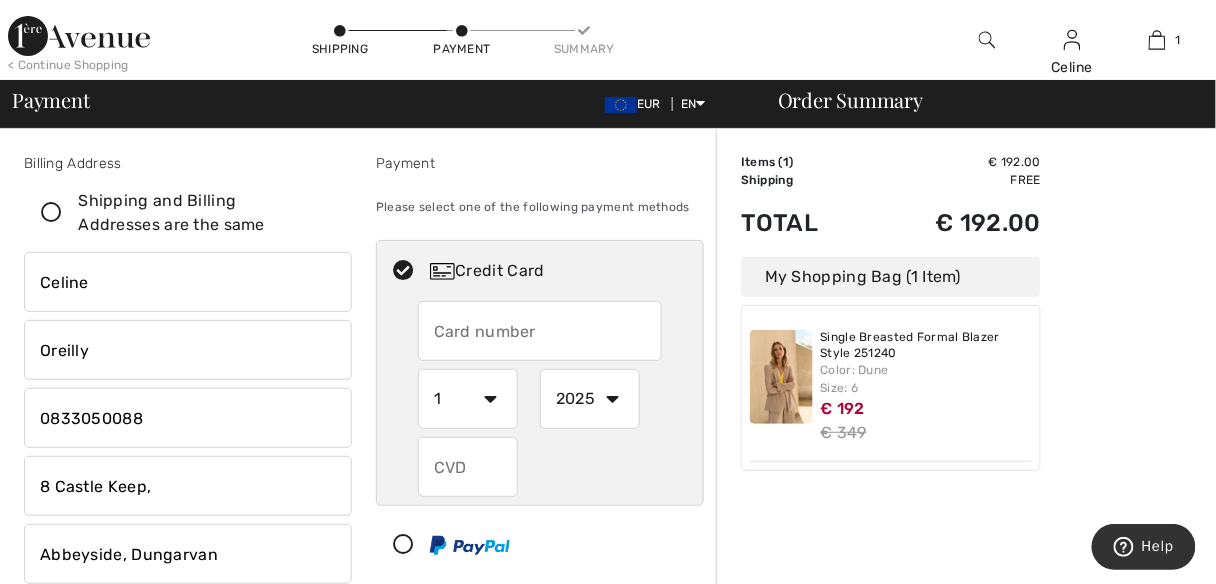 click on "Celine" at bounding box center (188, 282) 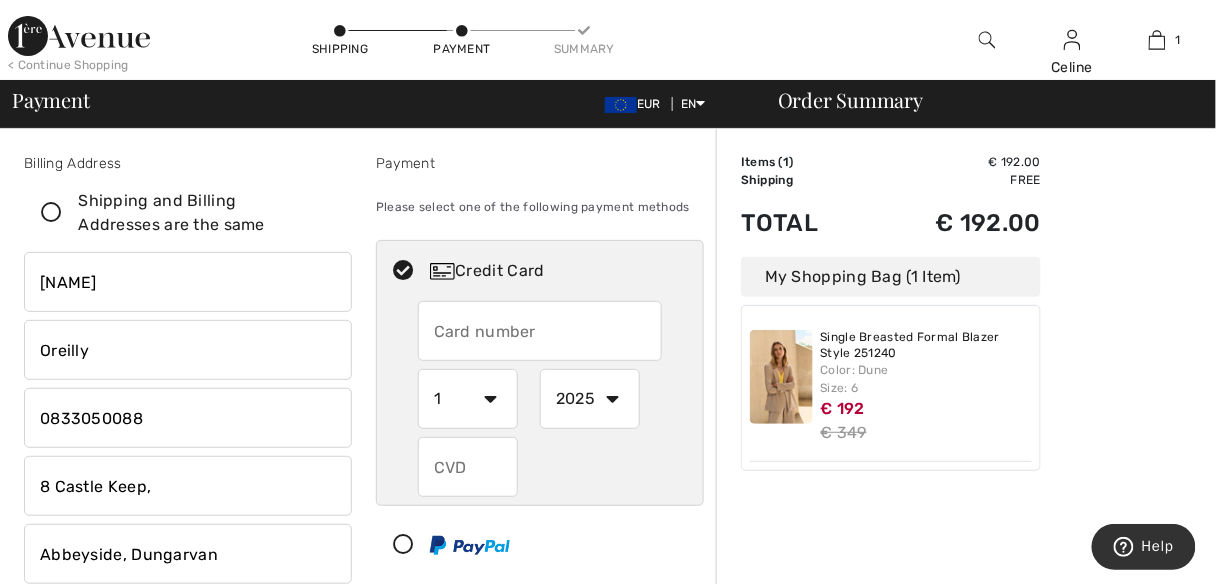 type on "C" 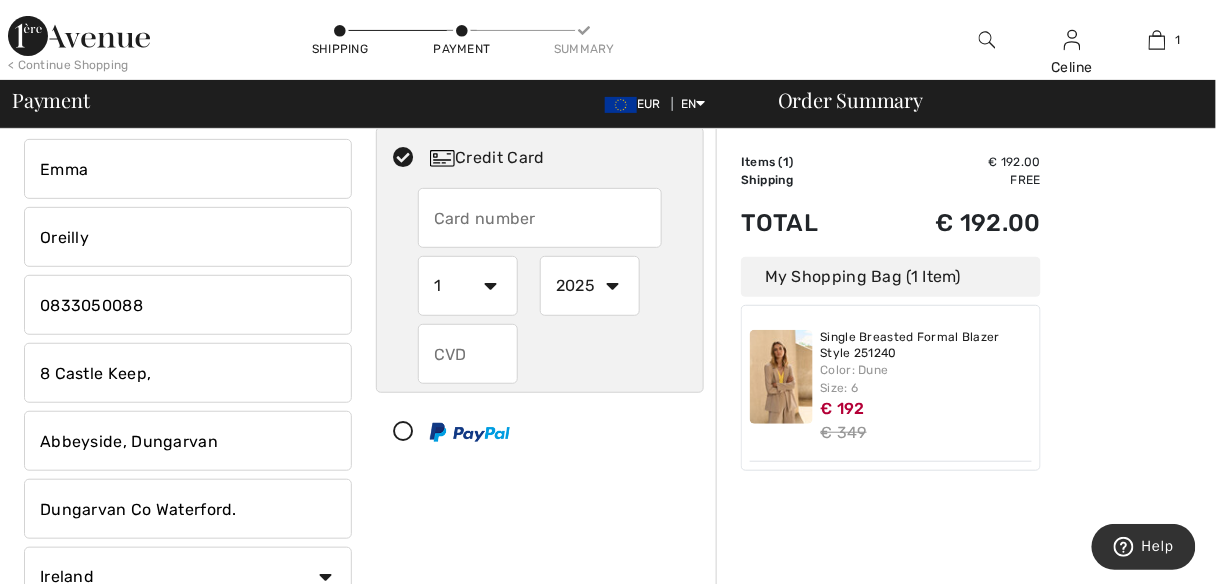 scroll, scrollTop: 104, scrollLeft: 0, axis: vertical 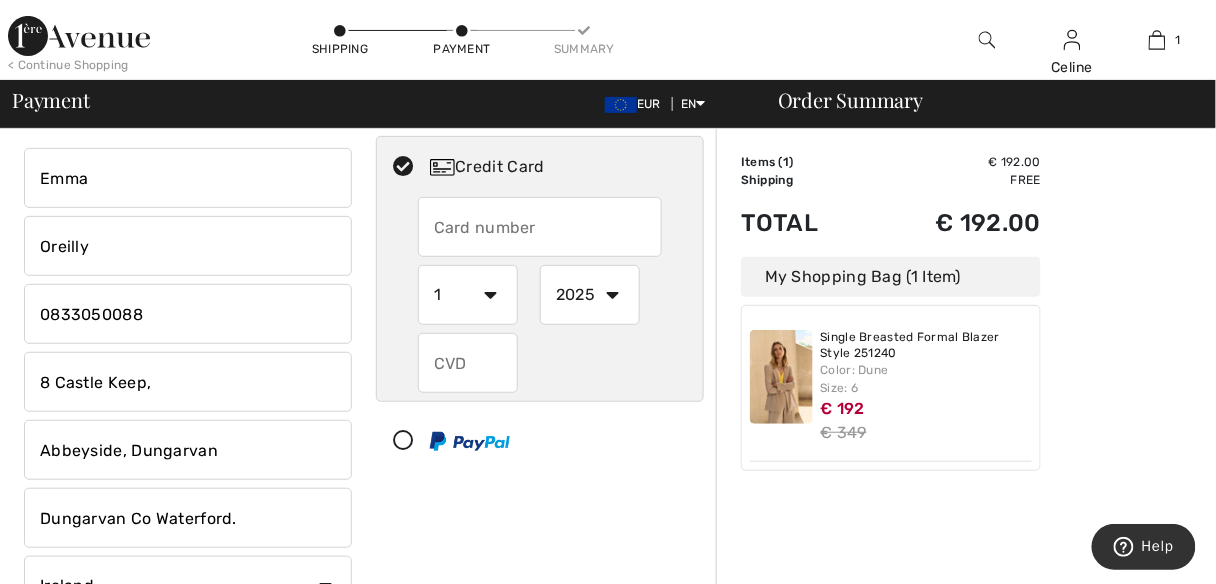 type on "Emma" 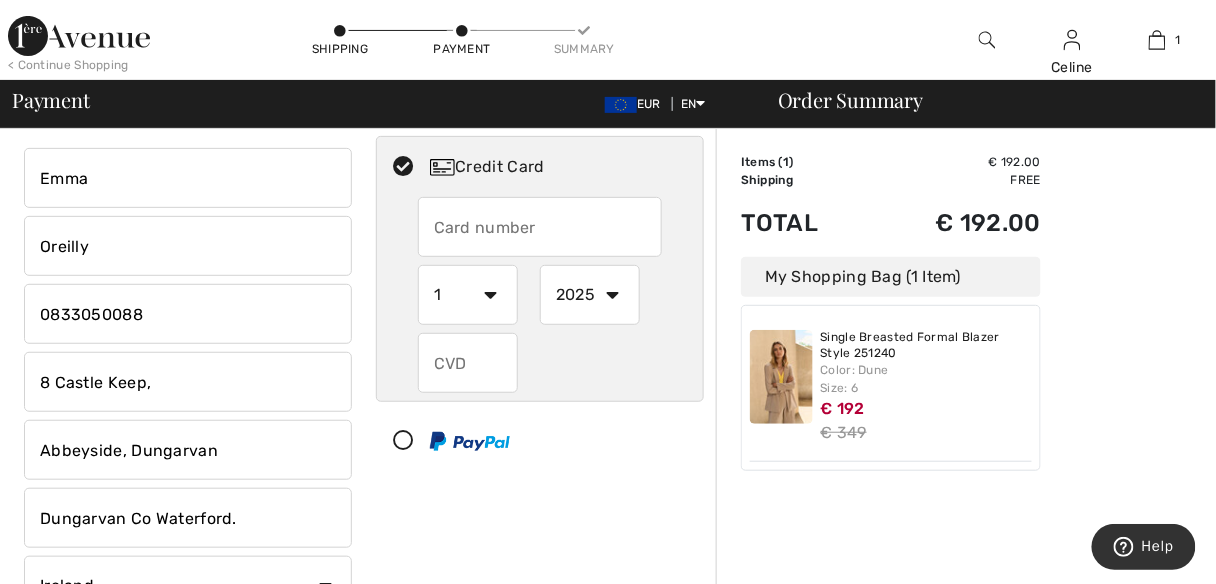 click at bounding box center (540, 227) 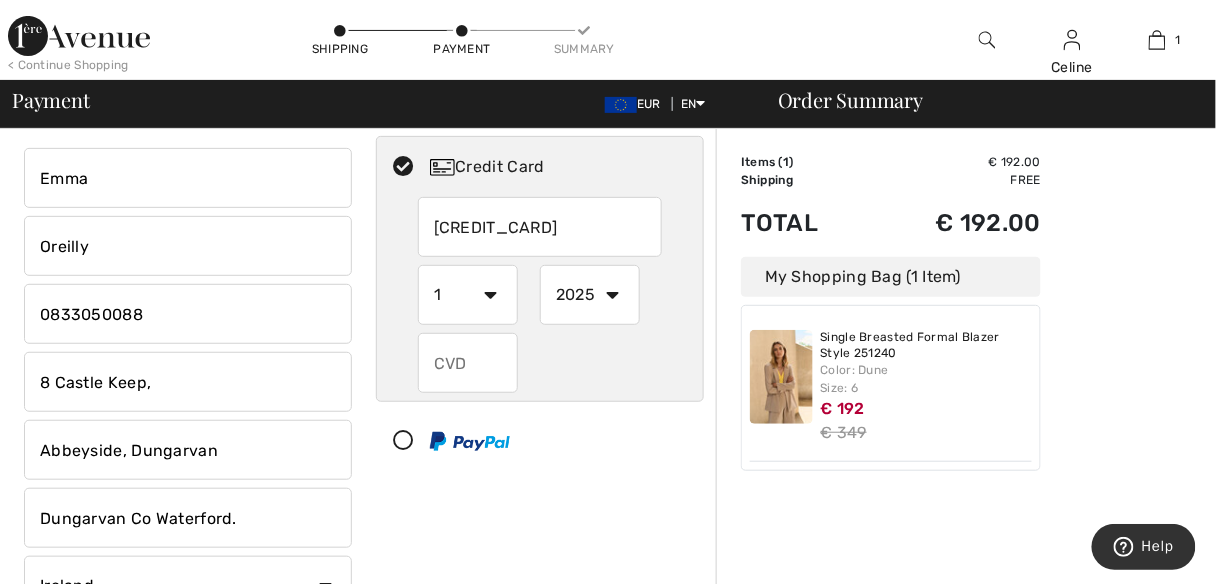type on "4402603014889981" 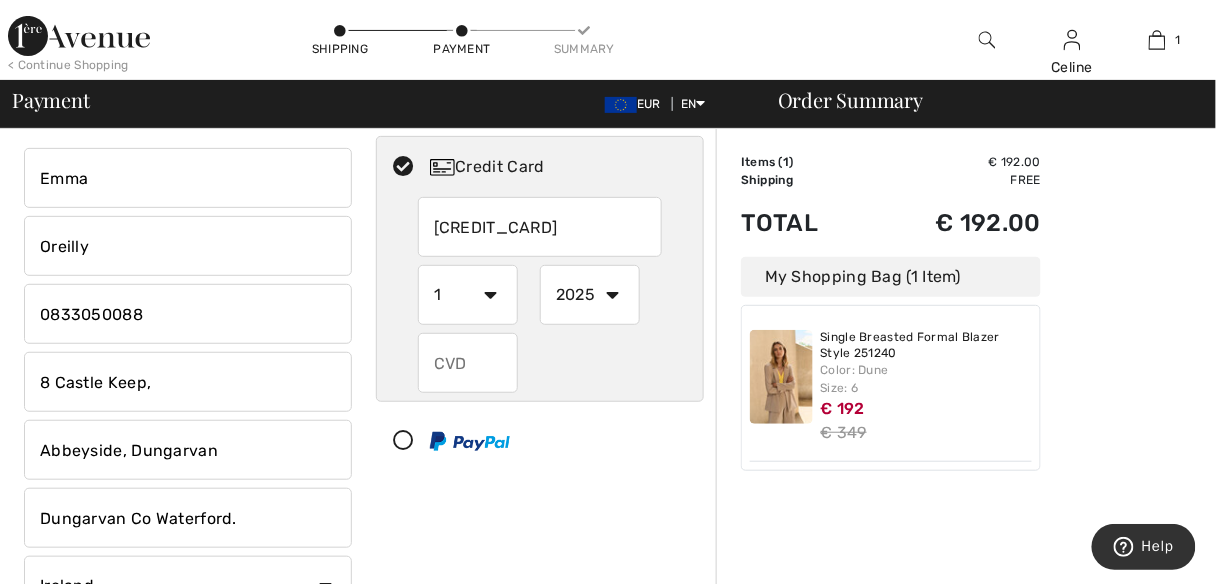 click on "1
2
3
4
5
6
7
8
9
10
11
12" at bounding box center [468, 295] 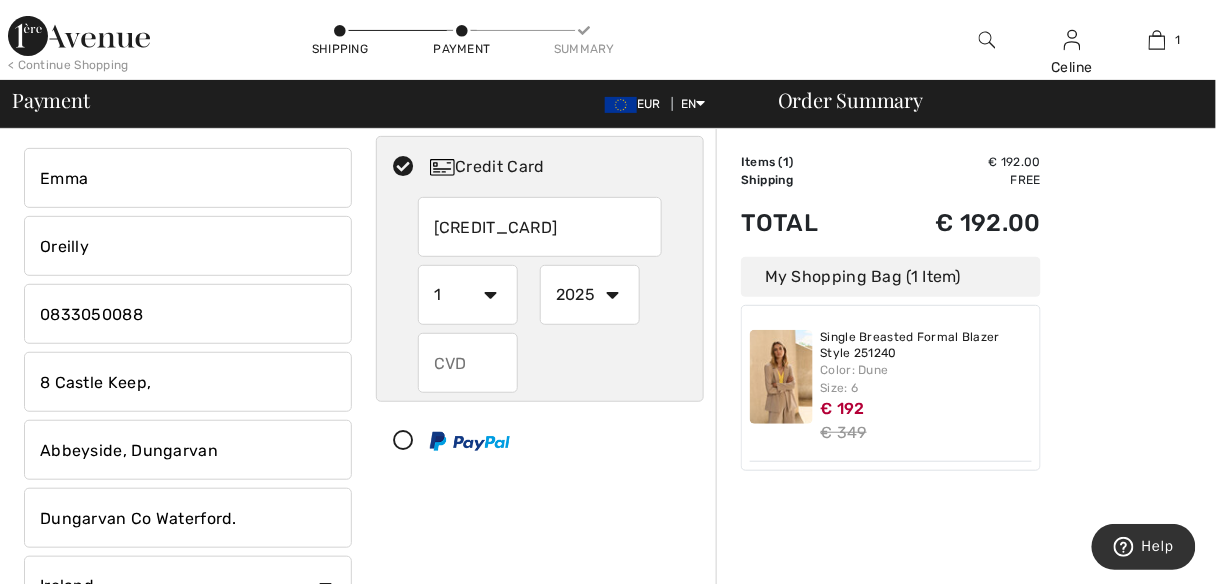 select on "12" 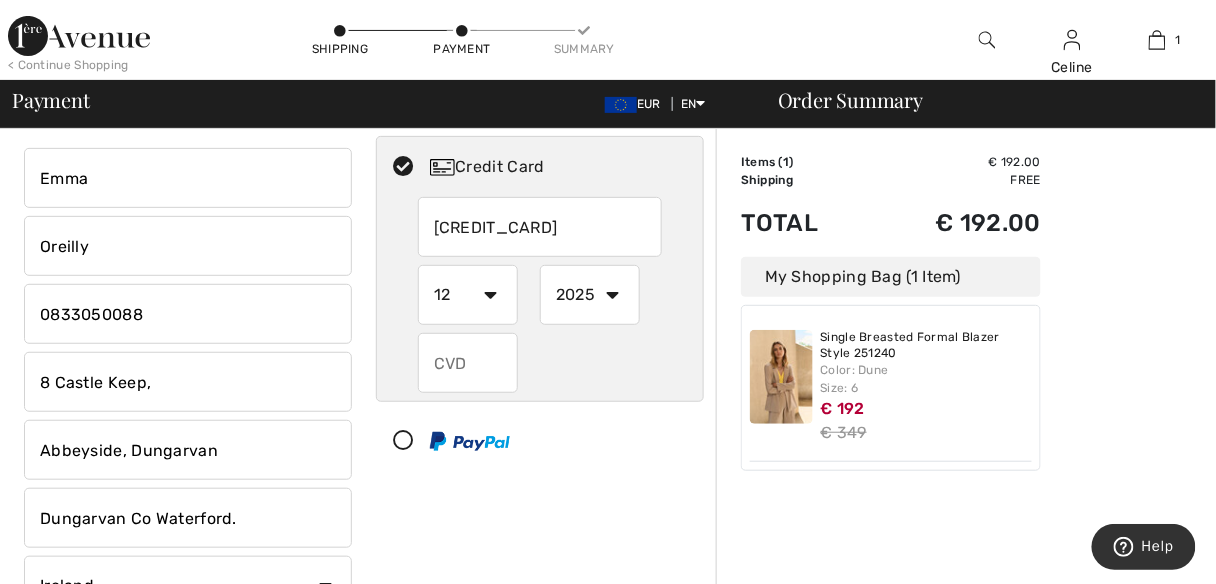 click on "1
2
3
4
5
6
7
8
9
10
11
12" at bounding box center [468, 295] 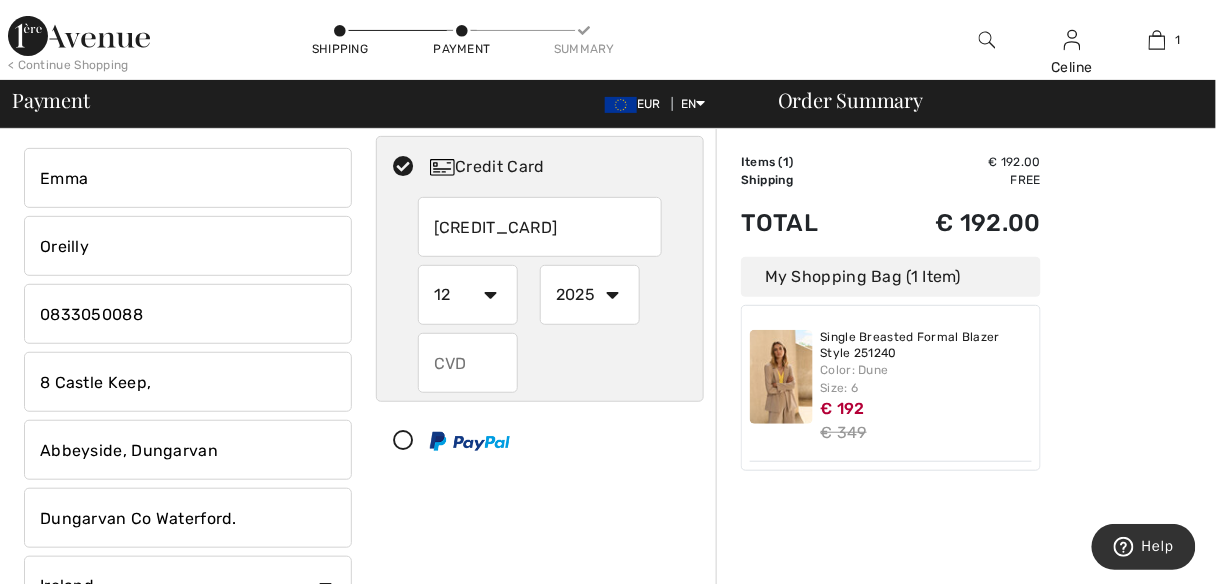 click on "2025
2026
2027
2028
2029
2030
2031
2032
2033
2034
2035" at bounding box center (590, 295) 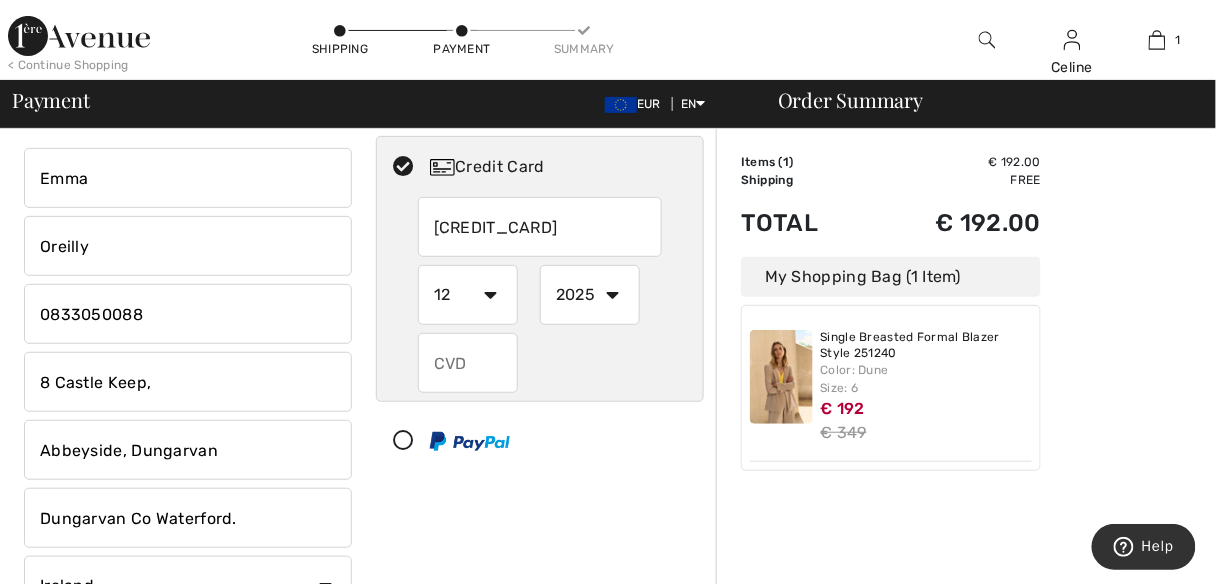 select on "2028" 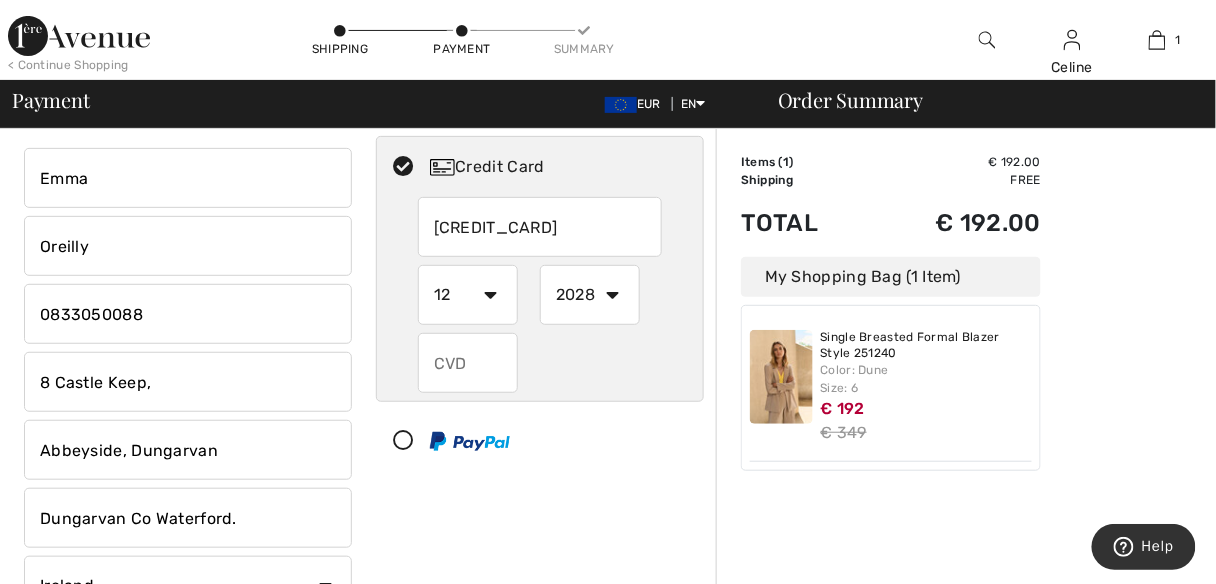 click on "2025
2026
2027
2028
2029
2030
2031
2032
2033
2034
2035" at bounding box center [590, 295] 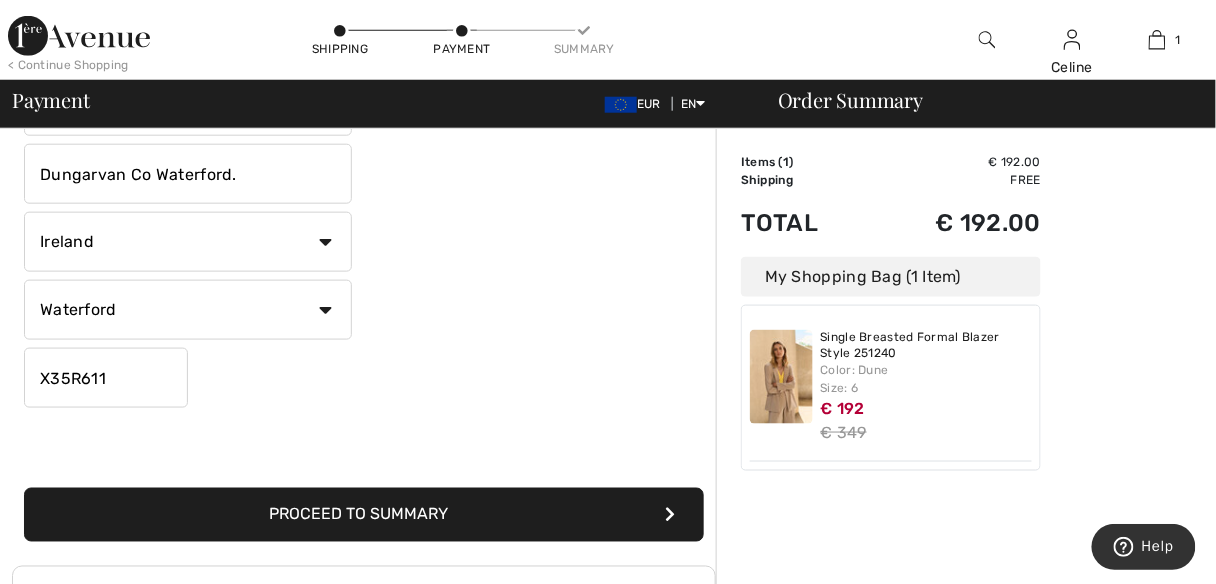 scroll, scrollTop: 449, scrollLeft: 0, axis: vertical 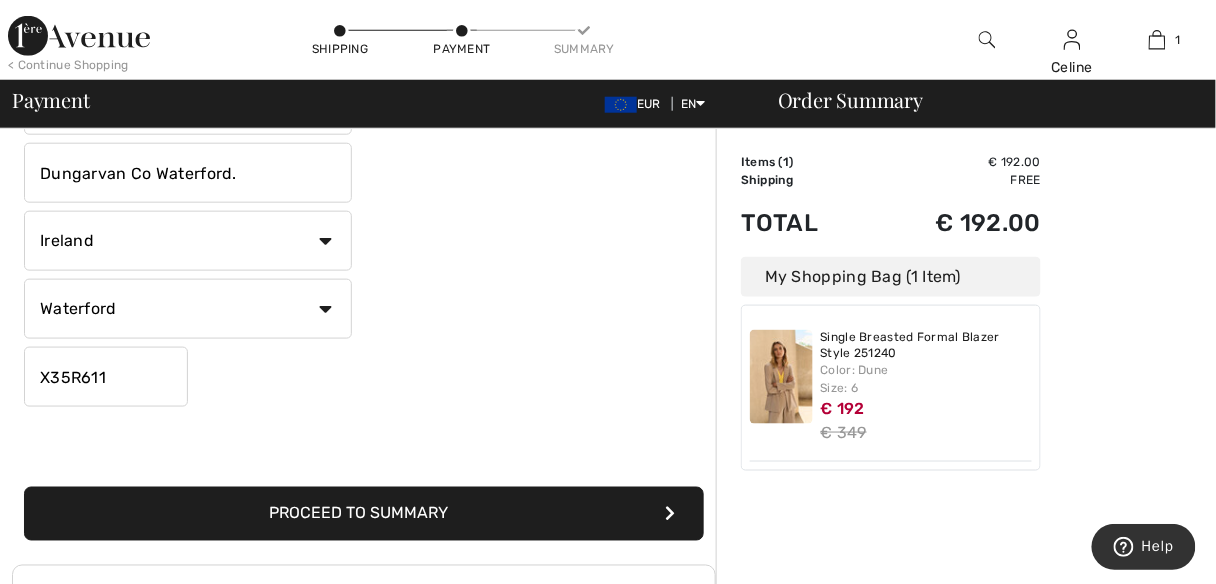 type on "015" 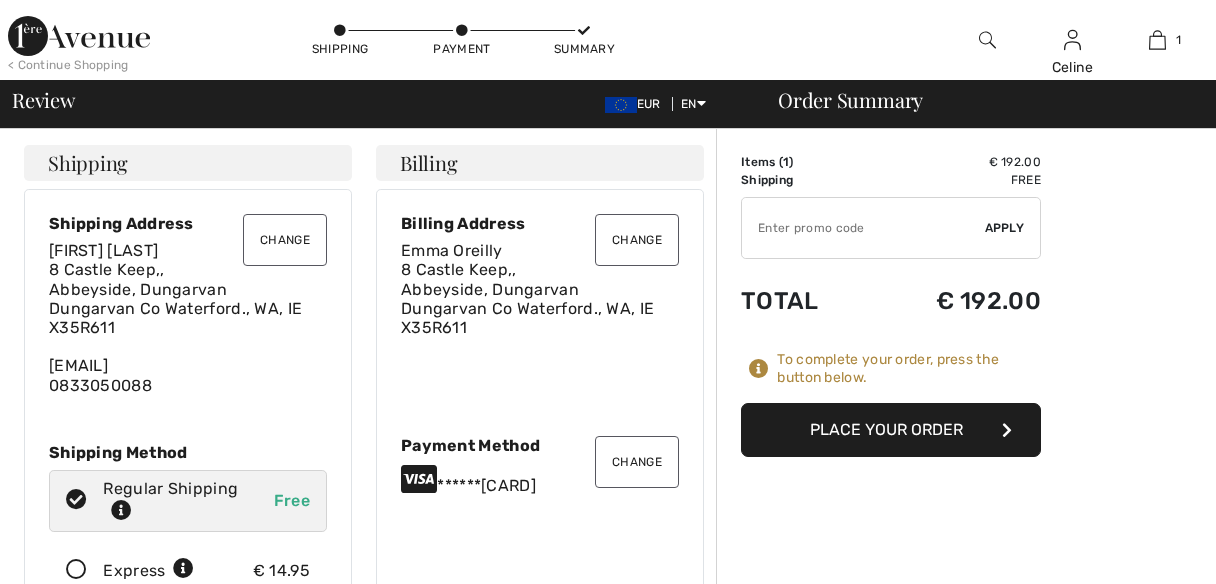 scroll, scrollTop: 0, scrollLeft: 0, axis: both 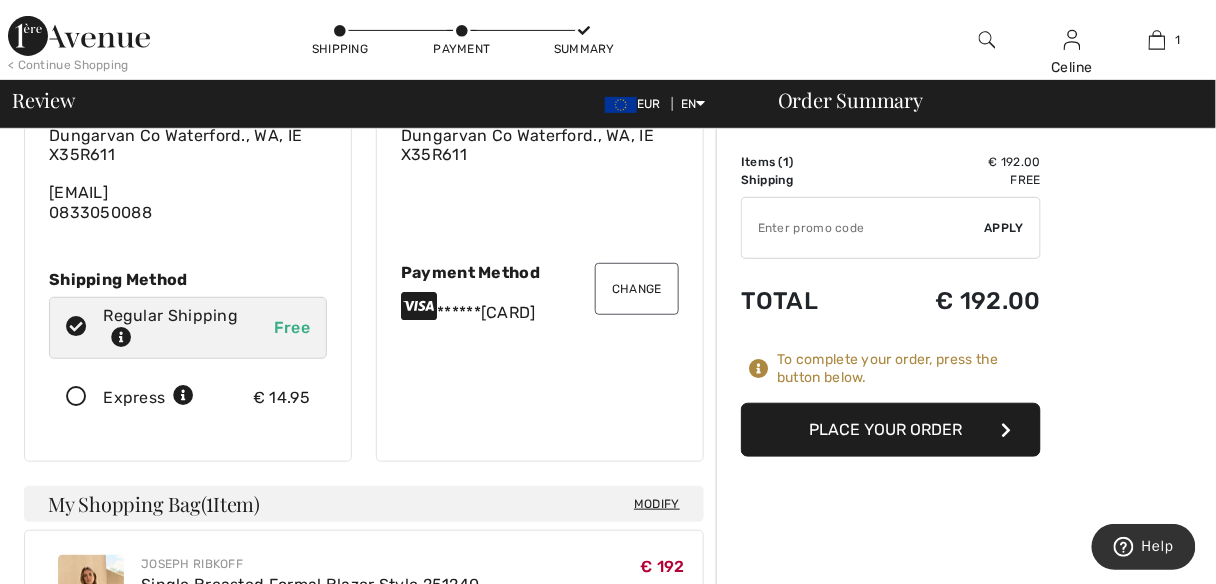 click on "Place Your Order" at bounding box center [891, 430] 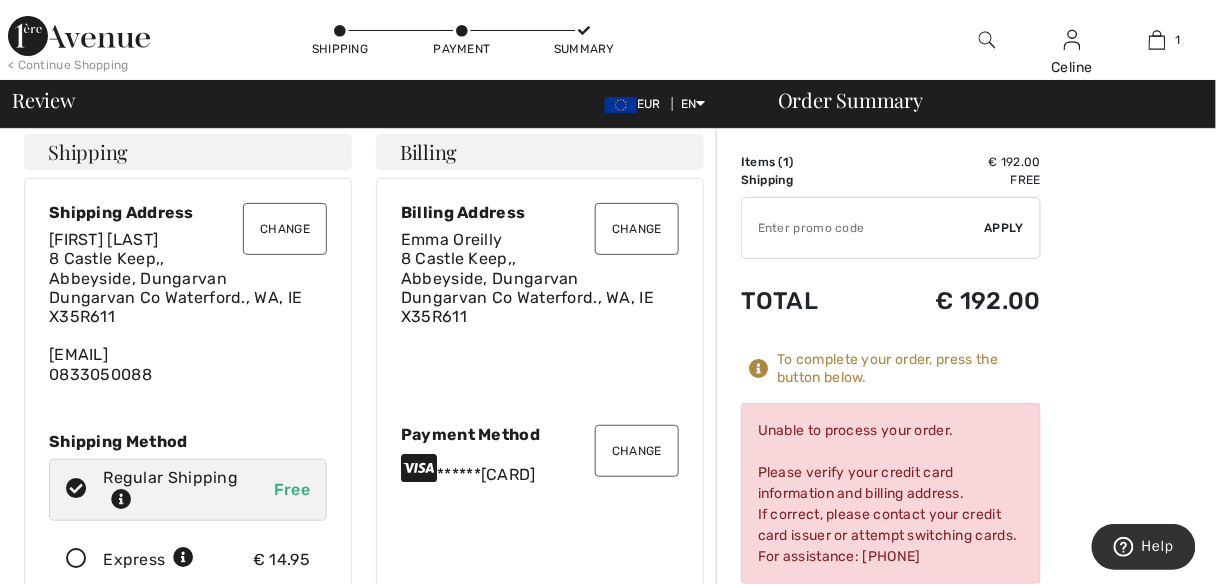 scroll, scrollTop: 7, scrollLeft: 0, axis: vertical 